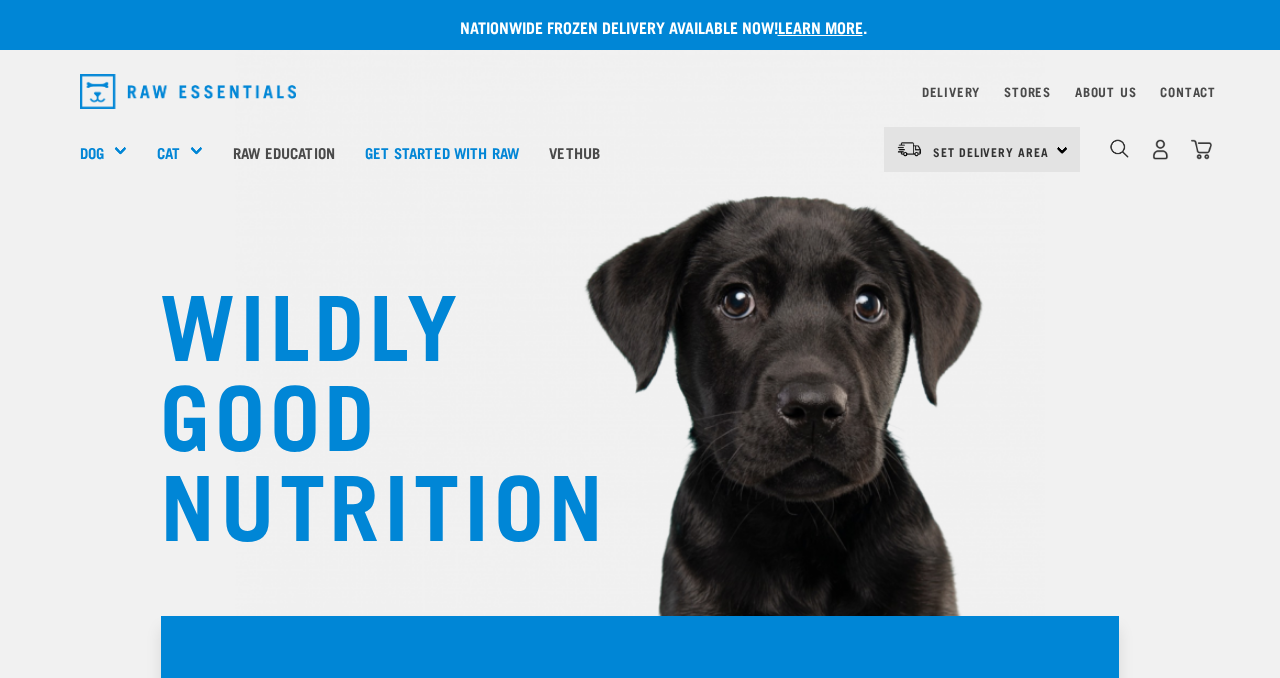 scroll, scrollTop: 0, scrollLeft: 0, axis: both 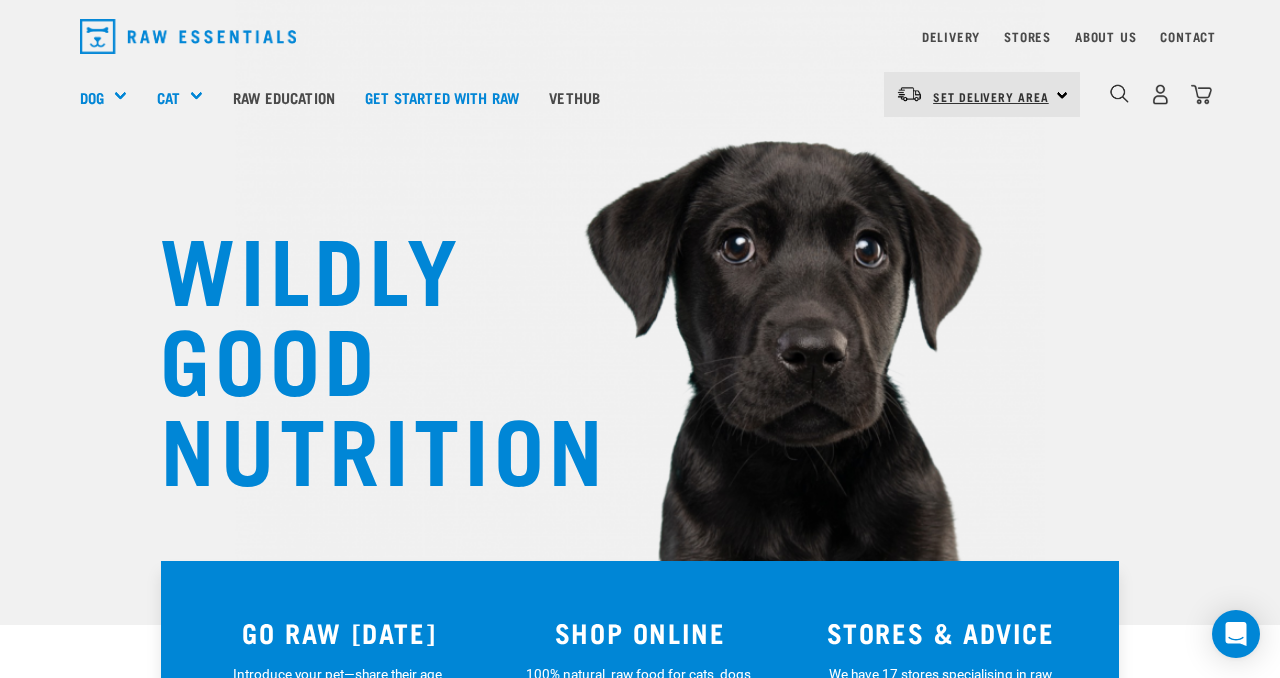 click on "Set Delivery Area" at bounding box center [991, 97] 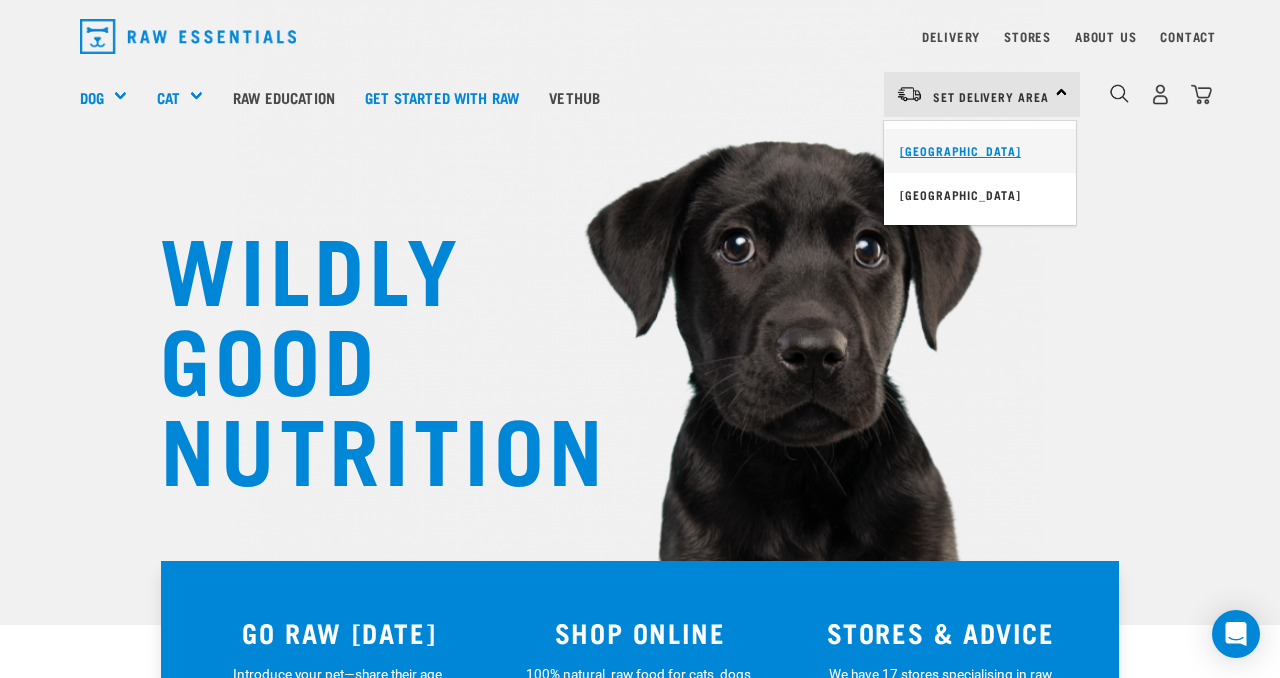 click on "[GEOGRAPHIC_DATA]" at bounding box center [980, 151] 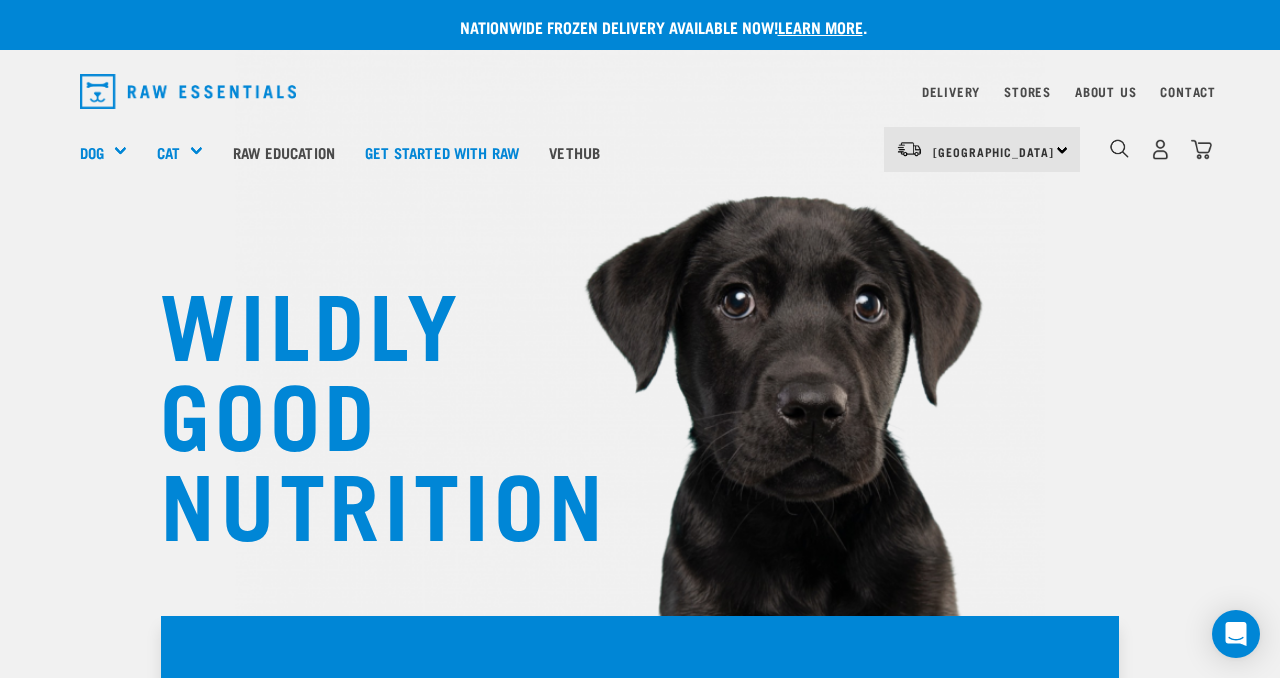 scroll, scrollTop: 55, scrollLeft: 0, axis: vertical 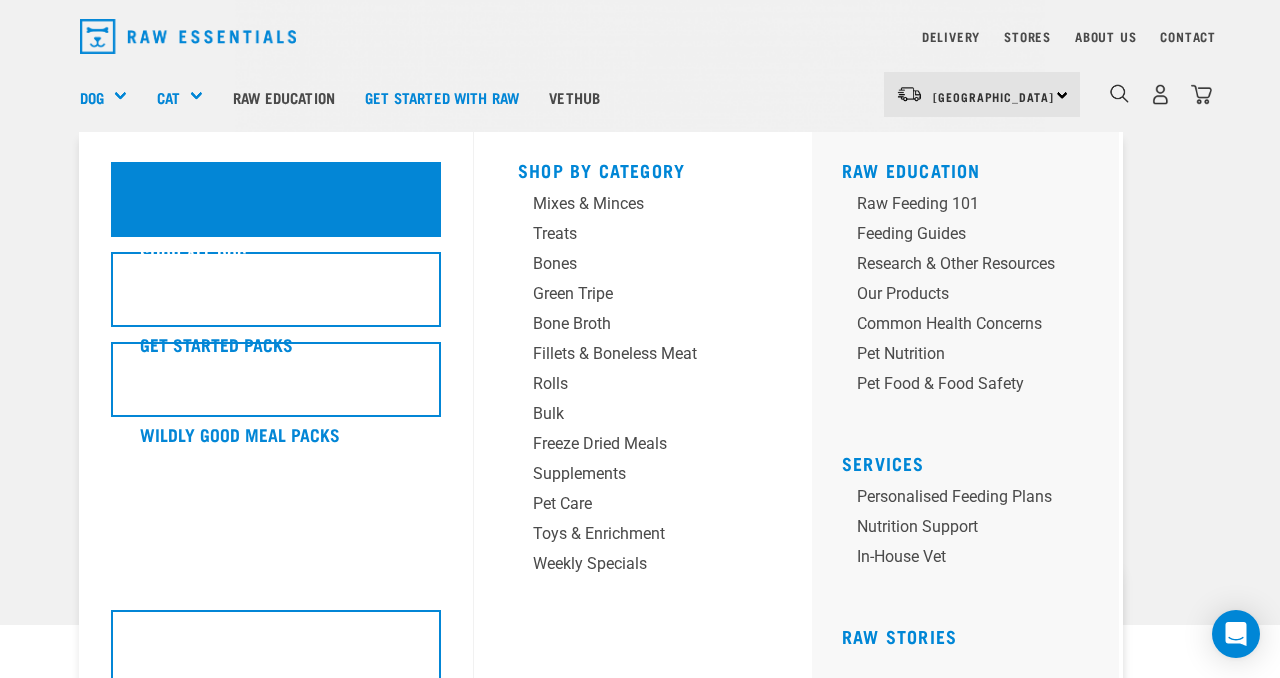 click on "Shop all dog" at bounding box center (276, 199) 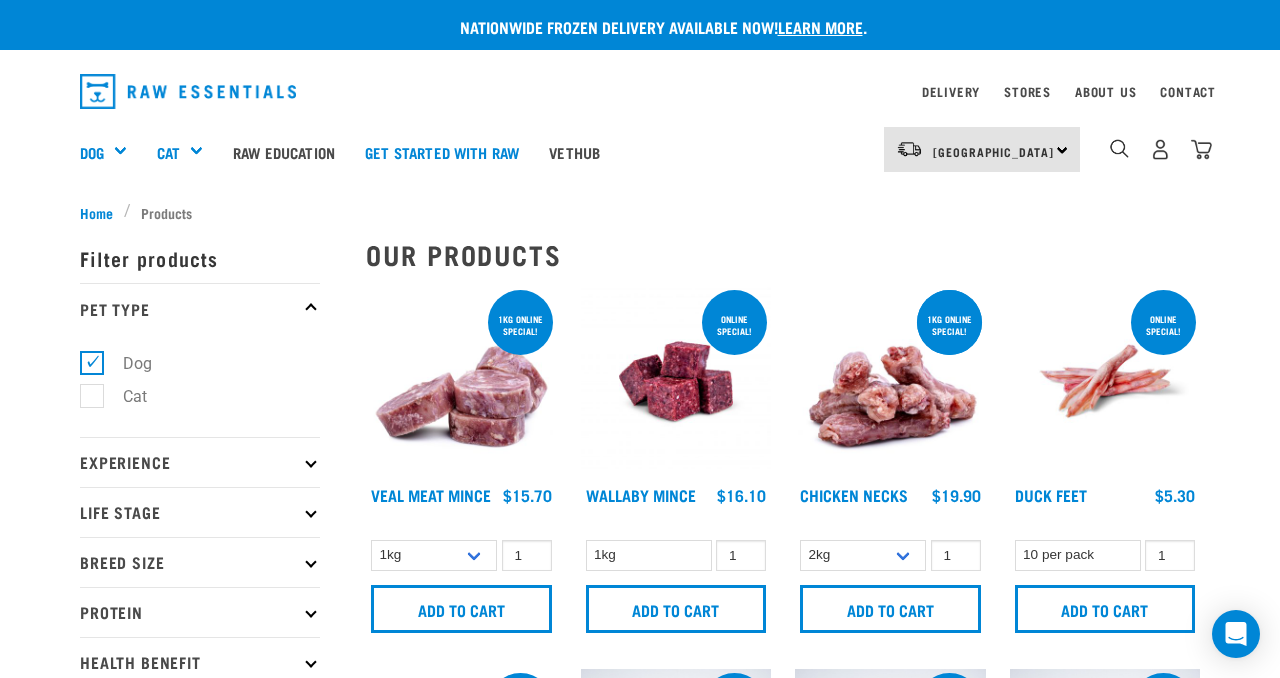 scroll, scrollTop: 0, scrollLeft: 0, axis: both 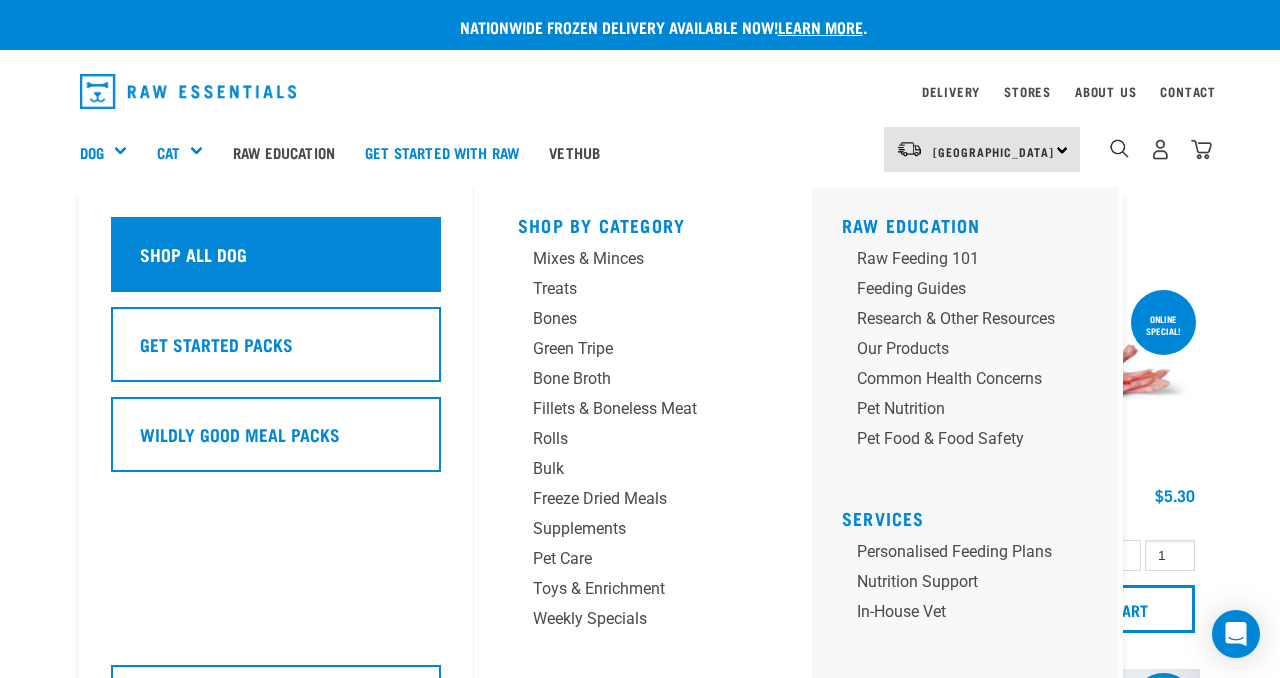 click on "Shop all dog" at bounding box center (276, 254) 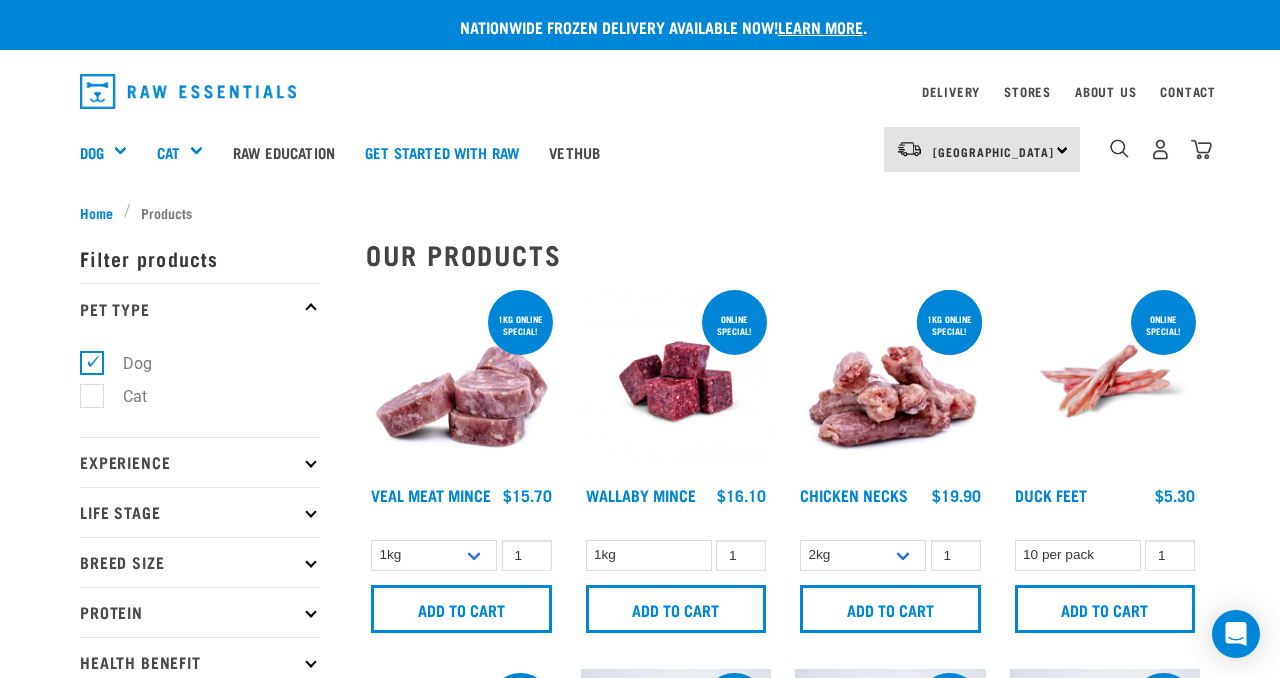 scroll, scrollTop: 0, scrollLeft: 0, axis: both 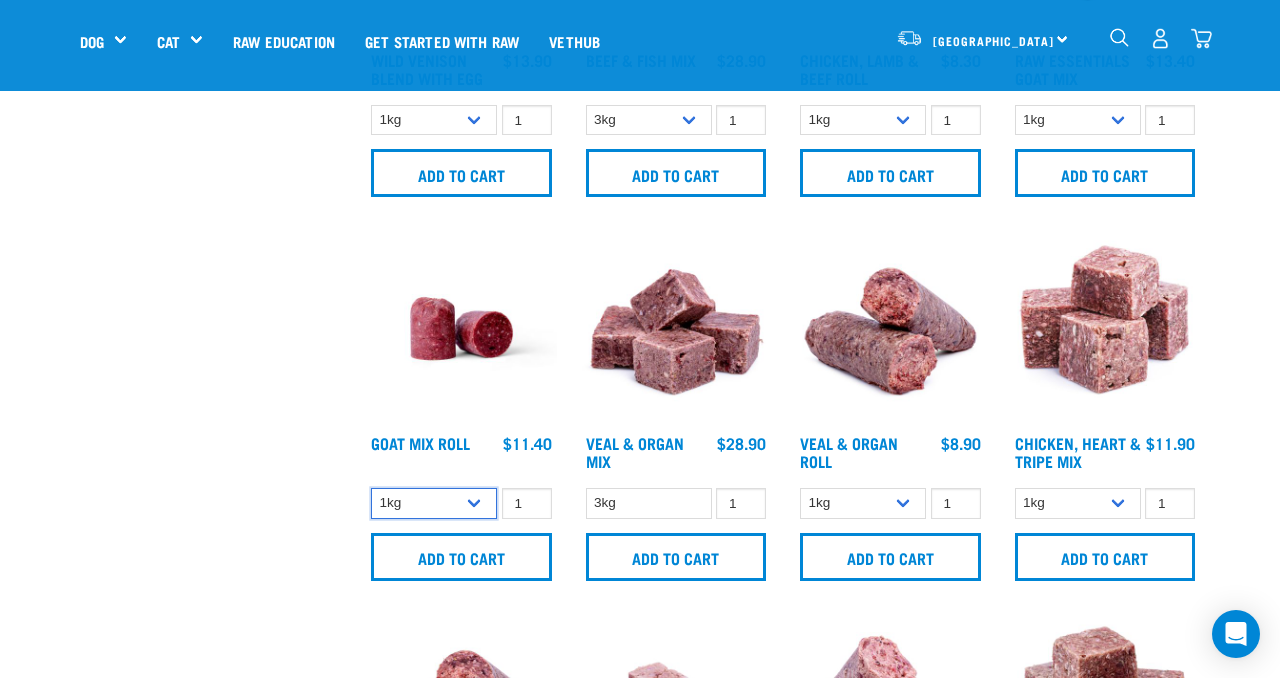 click on "1kg
Bulk (10kg)" at bounding box center [434, 503] 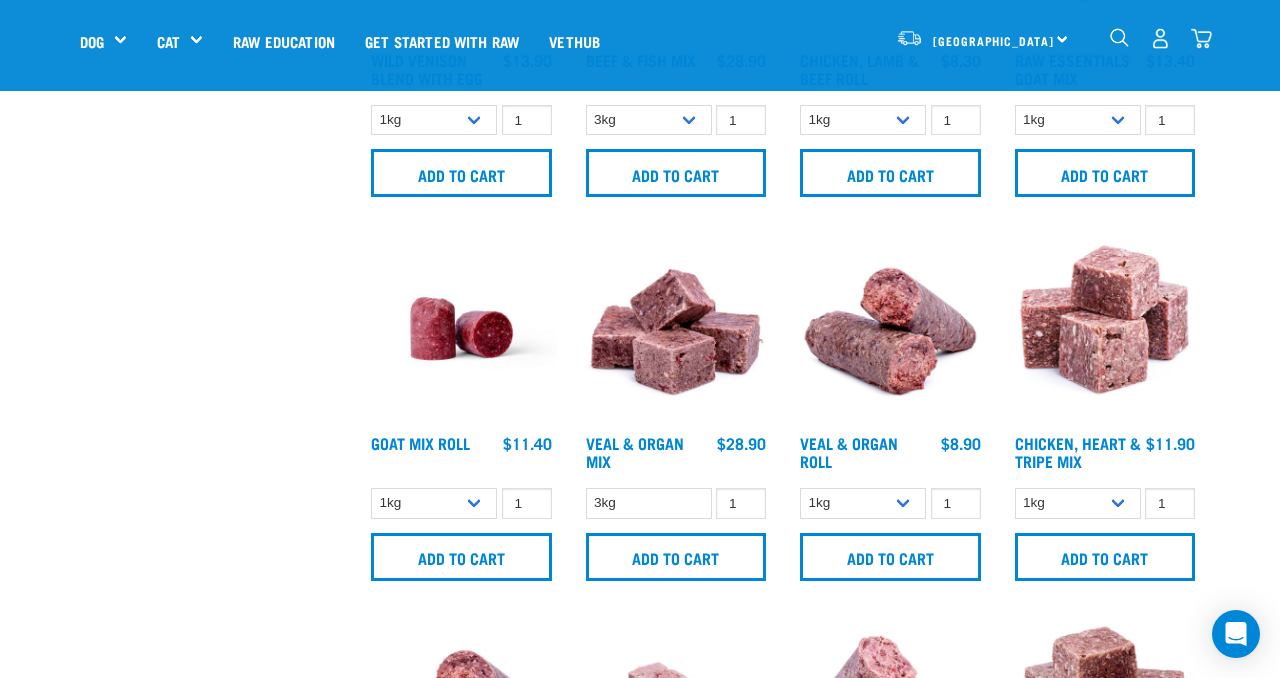 click at bounding box center [461, 328] 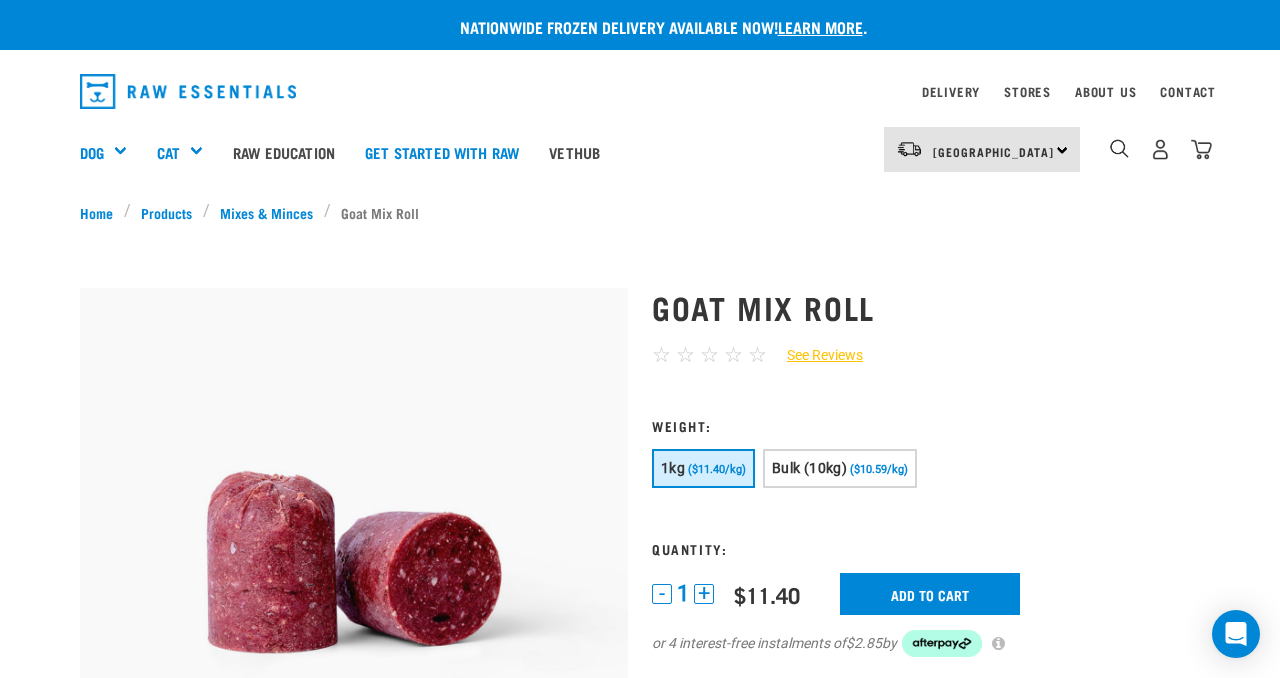 scroll, scrollTop: 0, scrollLeft: 0, axis: both 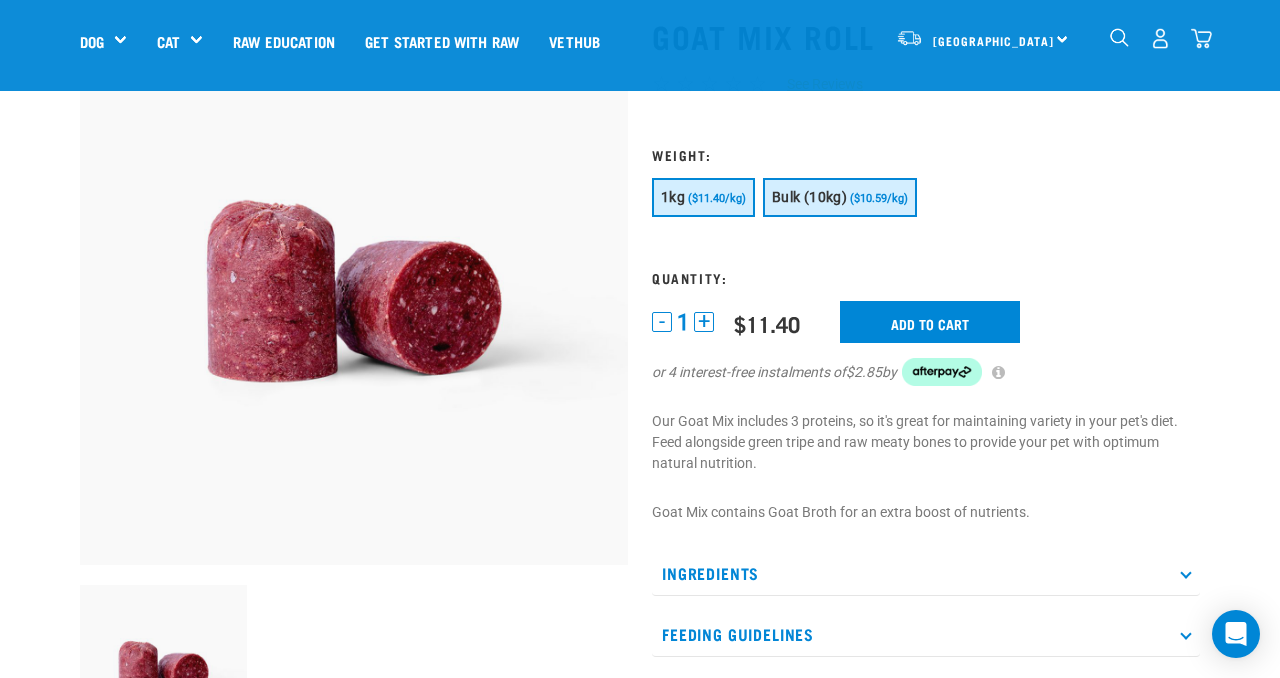 click on "($10.59/kg)" at bounding box center (879, 198) 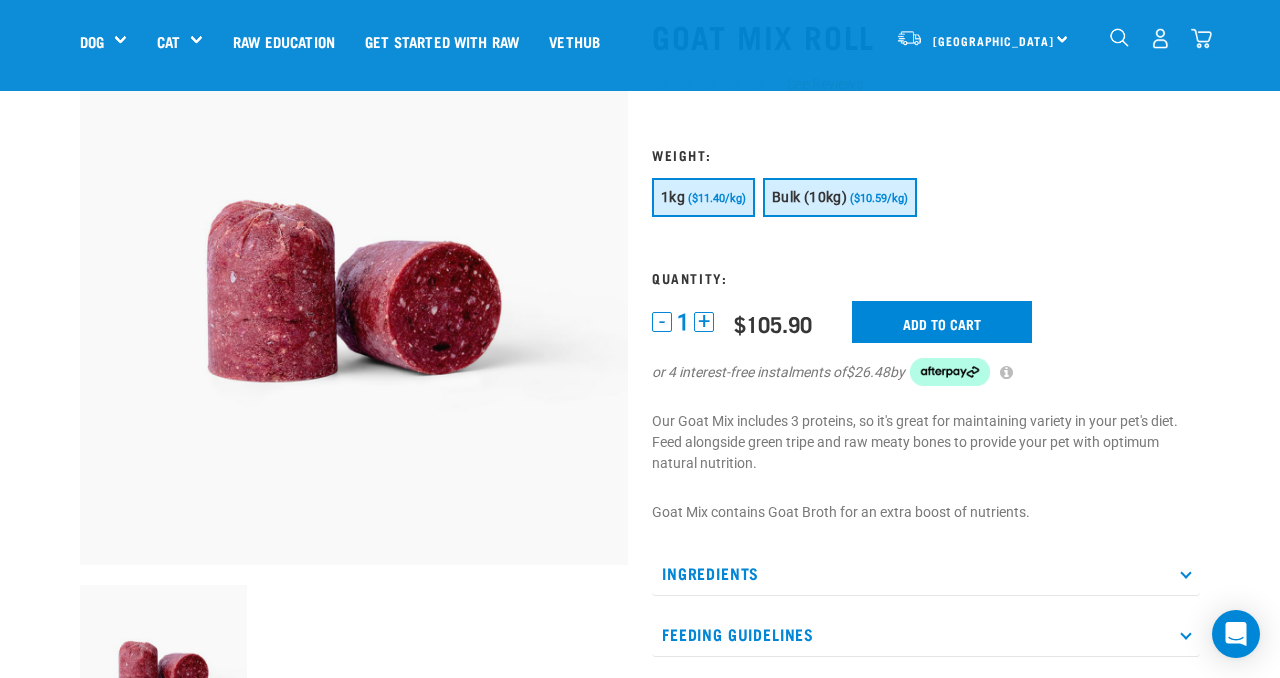 click on "($11.40/kg)" at bounding box center (717, 198) 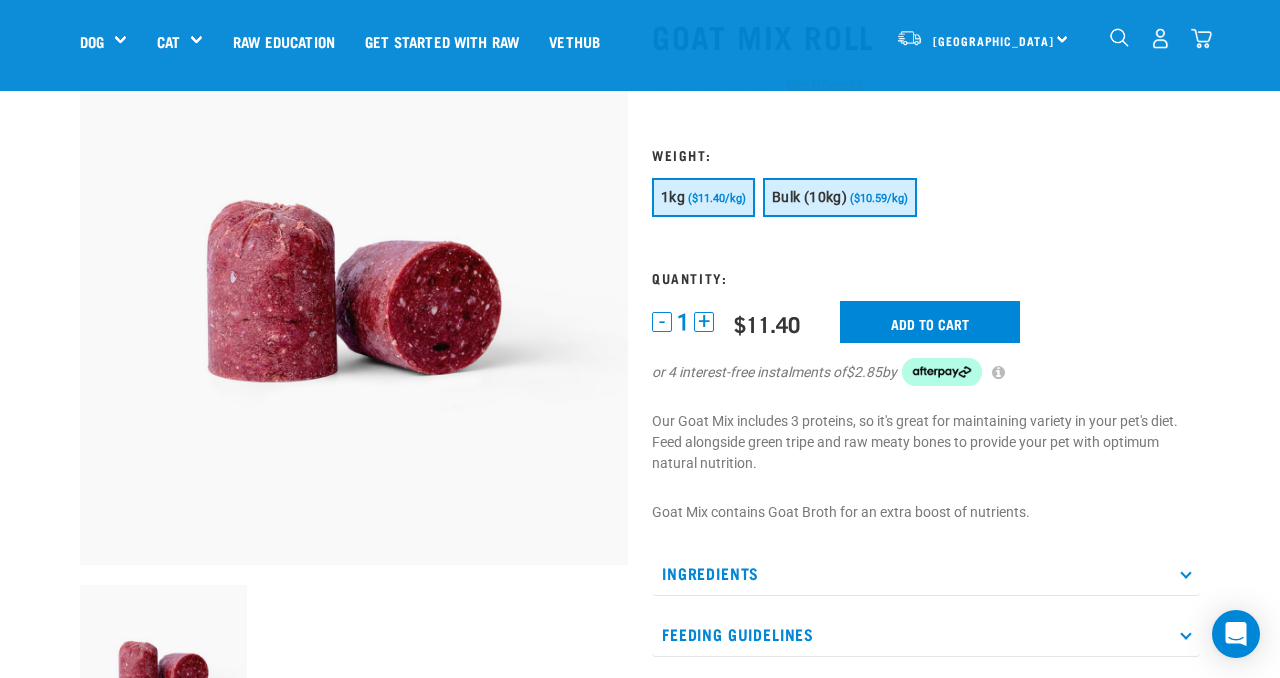 click on "Bulk (10kg)" at bounding box center (809, 197) 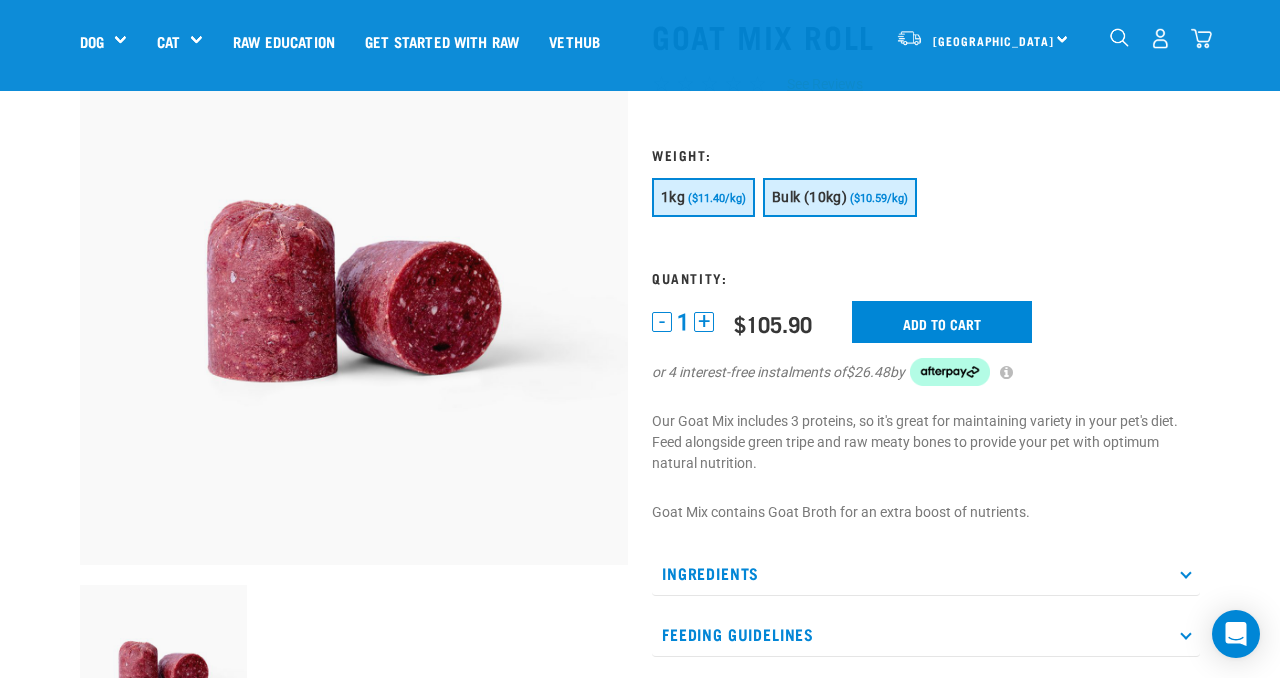click on "1kg
($11.40/kg)" at bounding box center (703, 197) 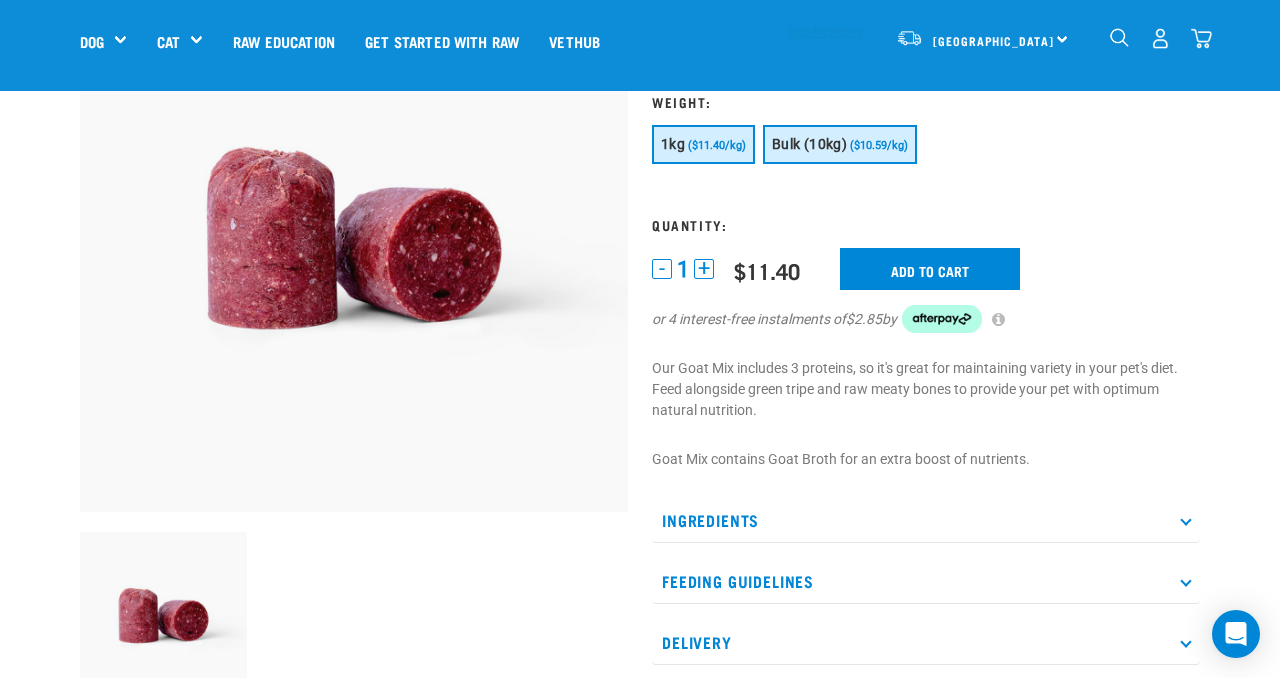 scroll, scrollTop: 179, scrollLeft: 0, axis: vertical 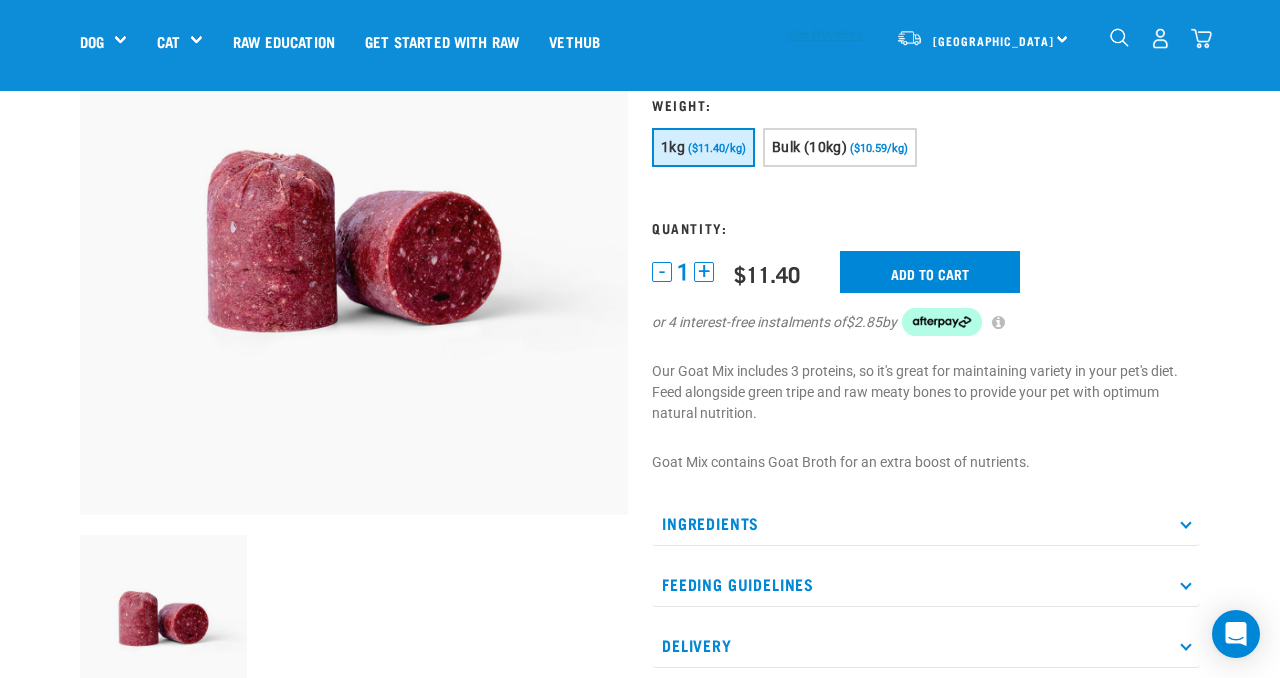 click on "Ingredients" at bounding box center (926, 523) 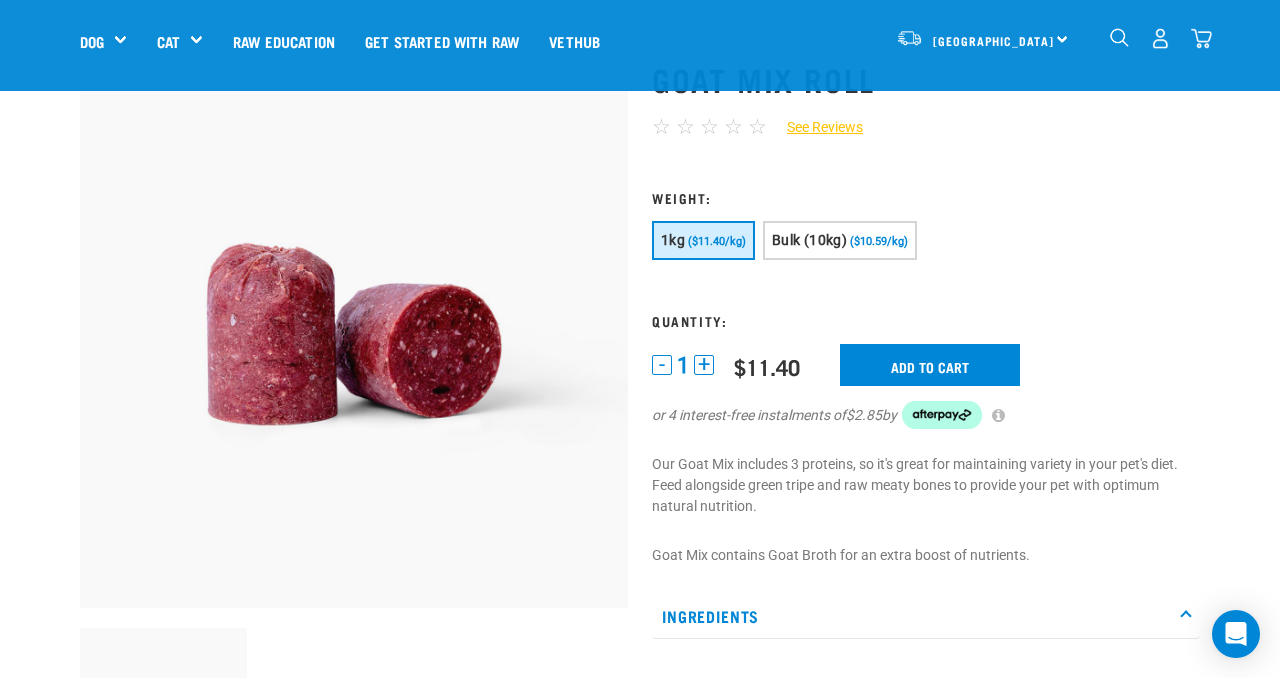 scroll, scrollTop: 122, scrollLeft: 0, axis: vertical 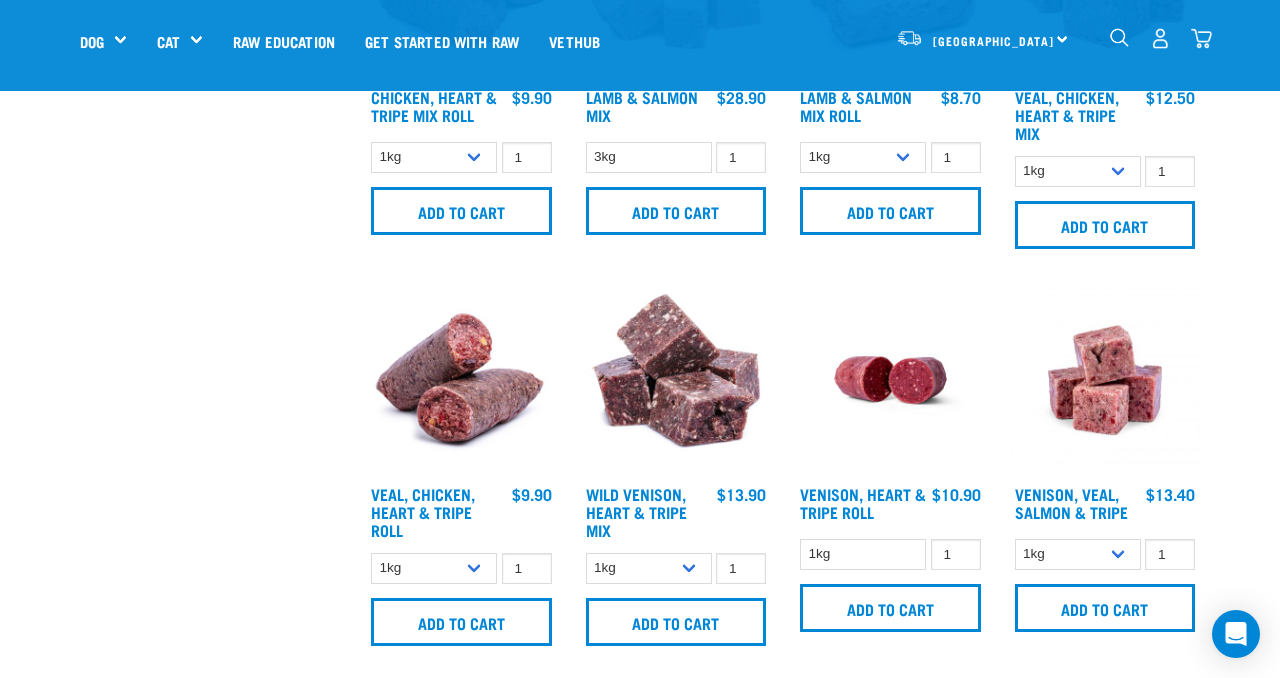 click at bounding box center [676, 380] 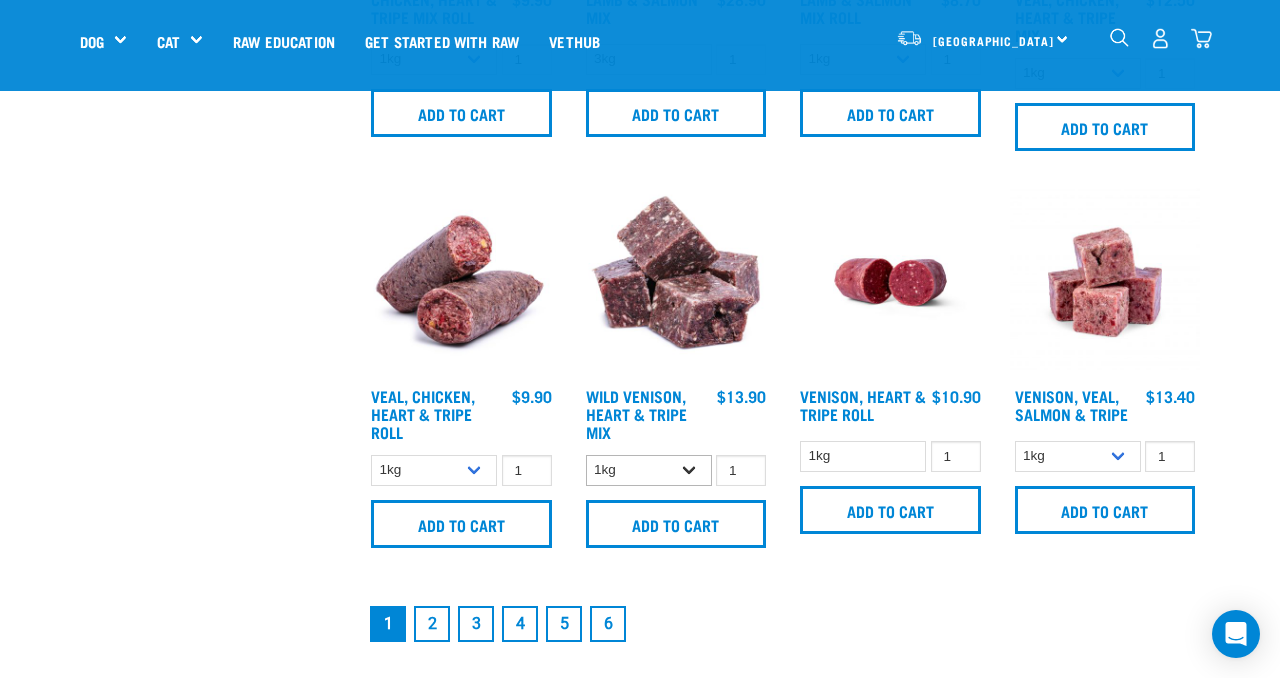 scroll, scrollTop: 2690, scrollLeft: 0, axis: vertical 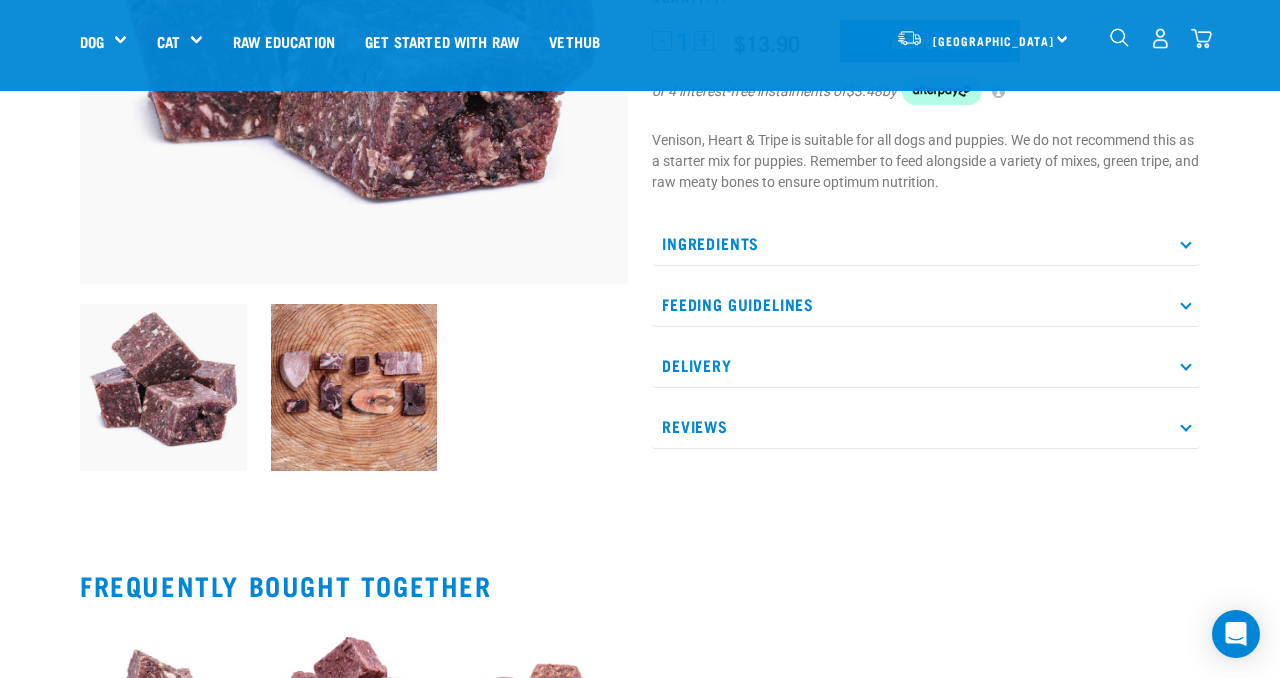 click on "Ingredients" at bounding box center [926, 243] 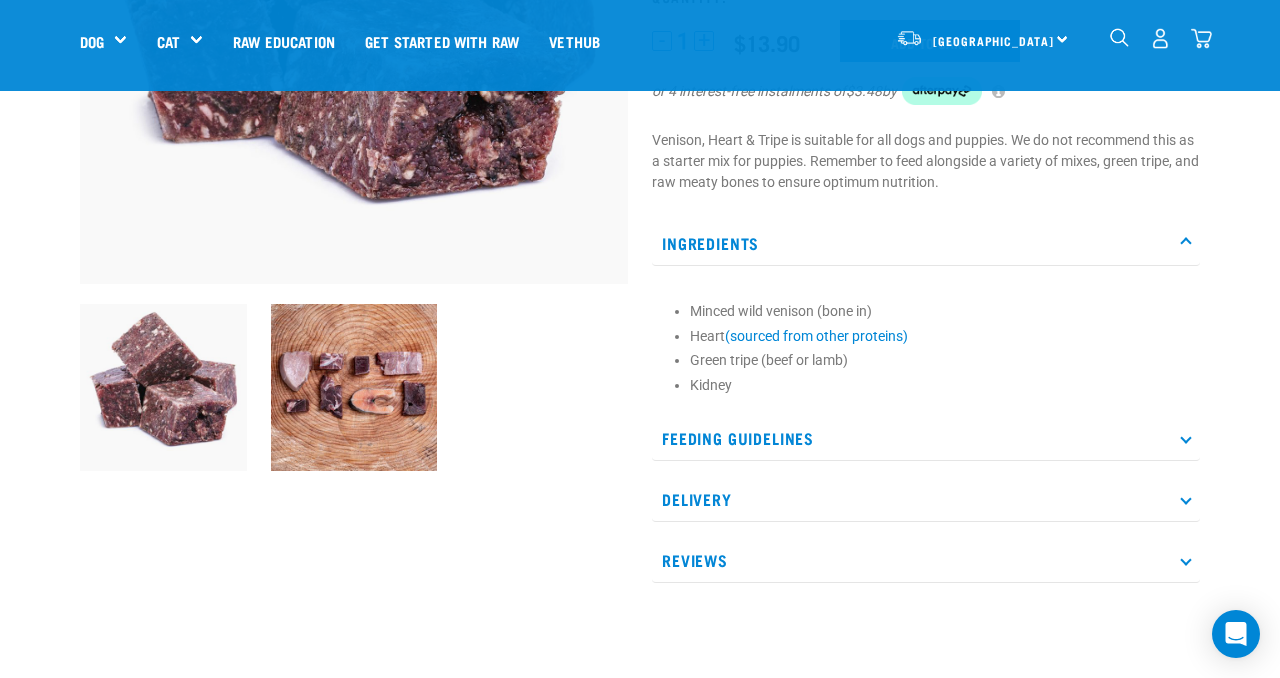 click on "Ingredients" at bounding box center (926, 243) 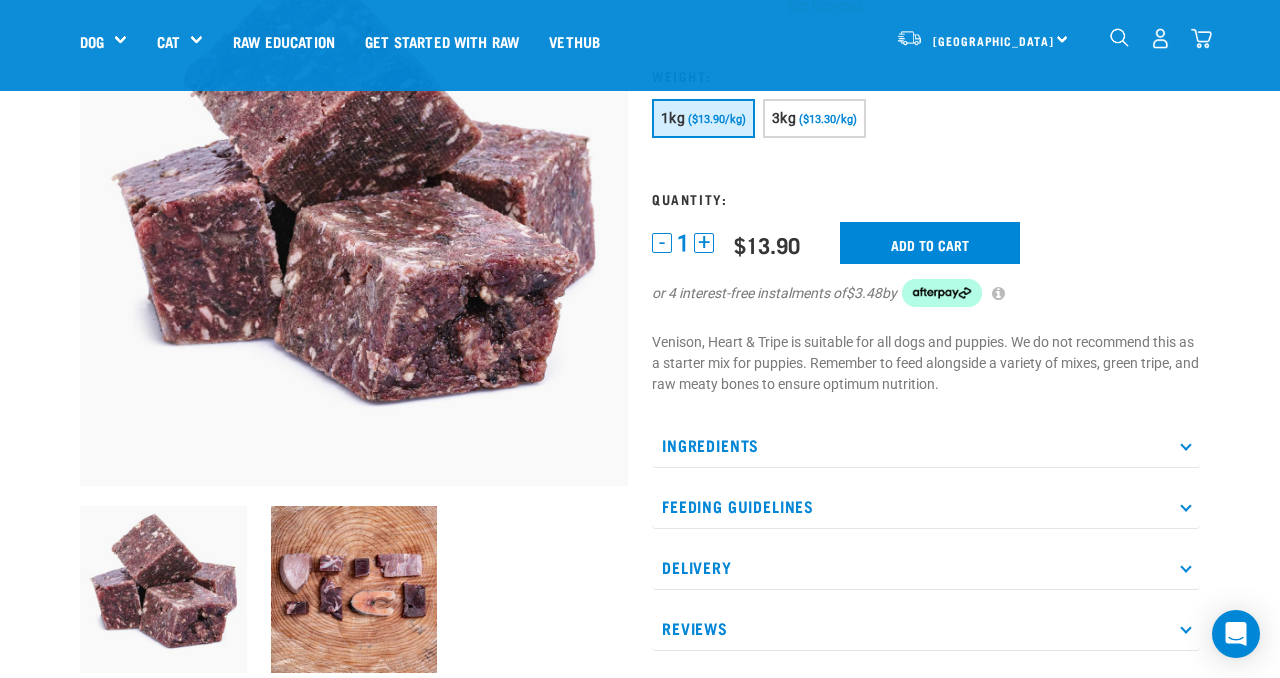 scroll, scrollTop: 392, scrollLeft: 0, axis: vertical 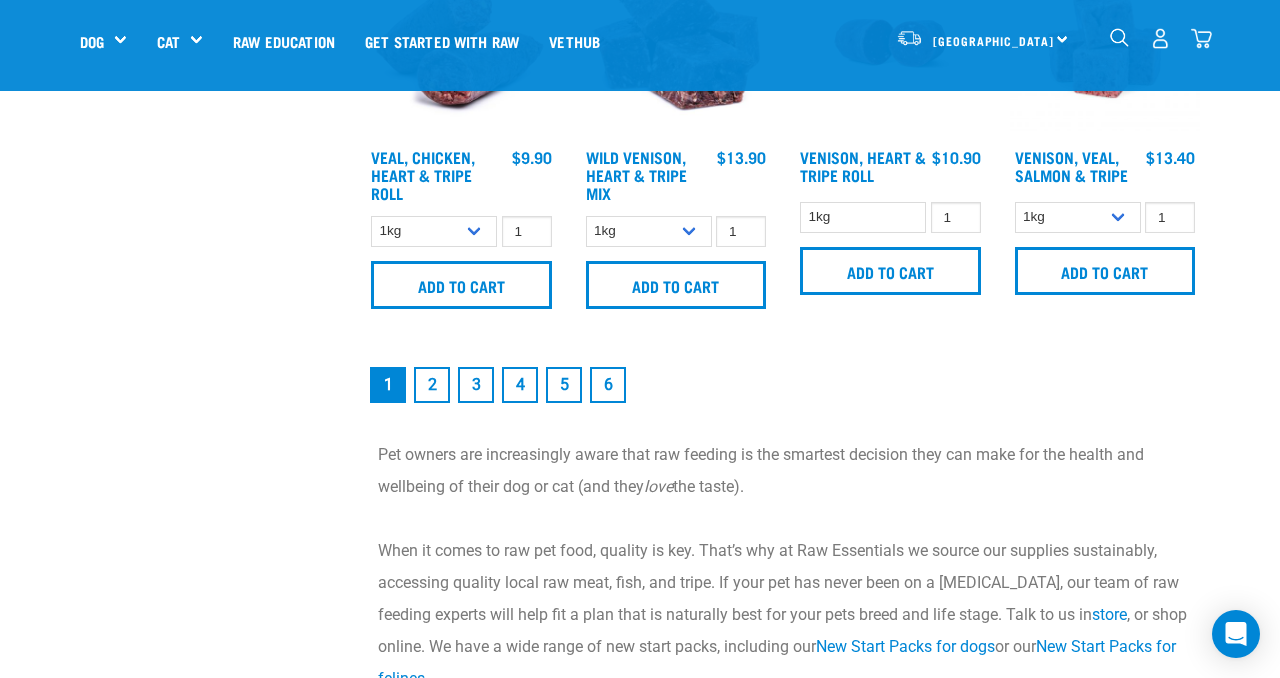 click on "2" at bounding box center (432, 385) 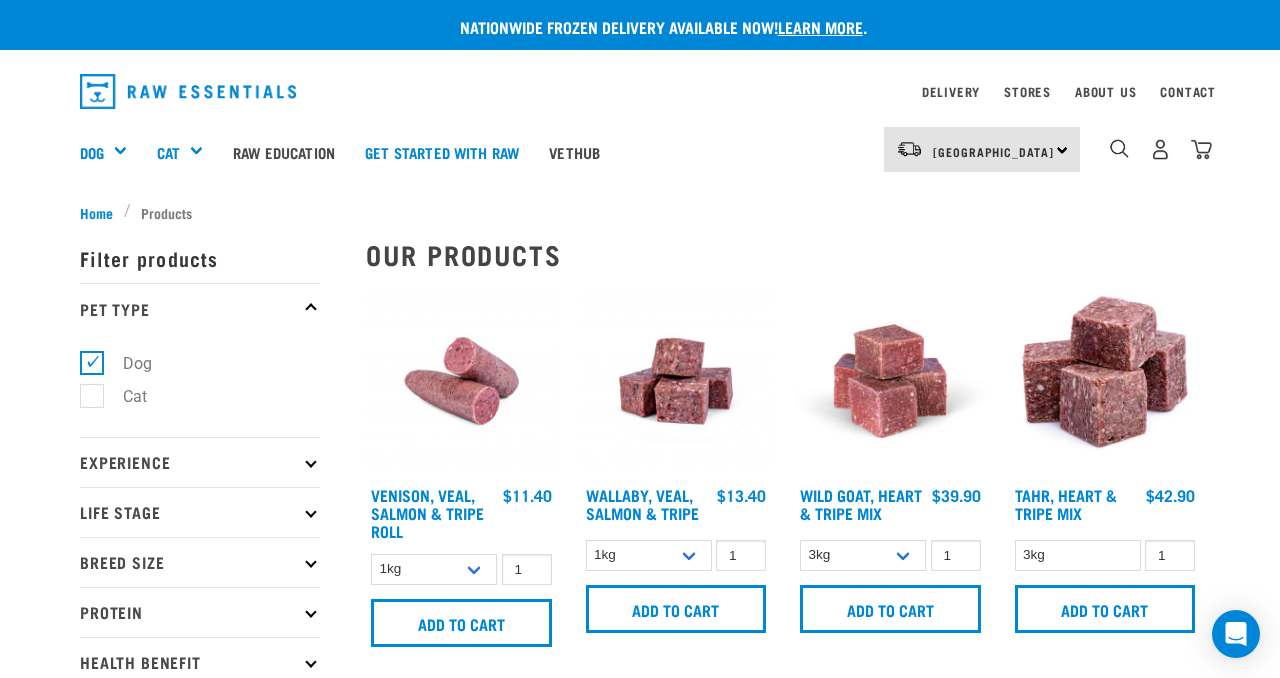 scroll, scrollTop: 0, scrollLeft: 0, axis: both 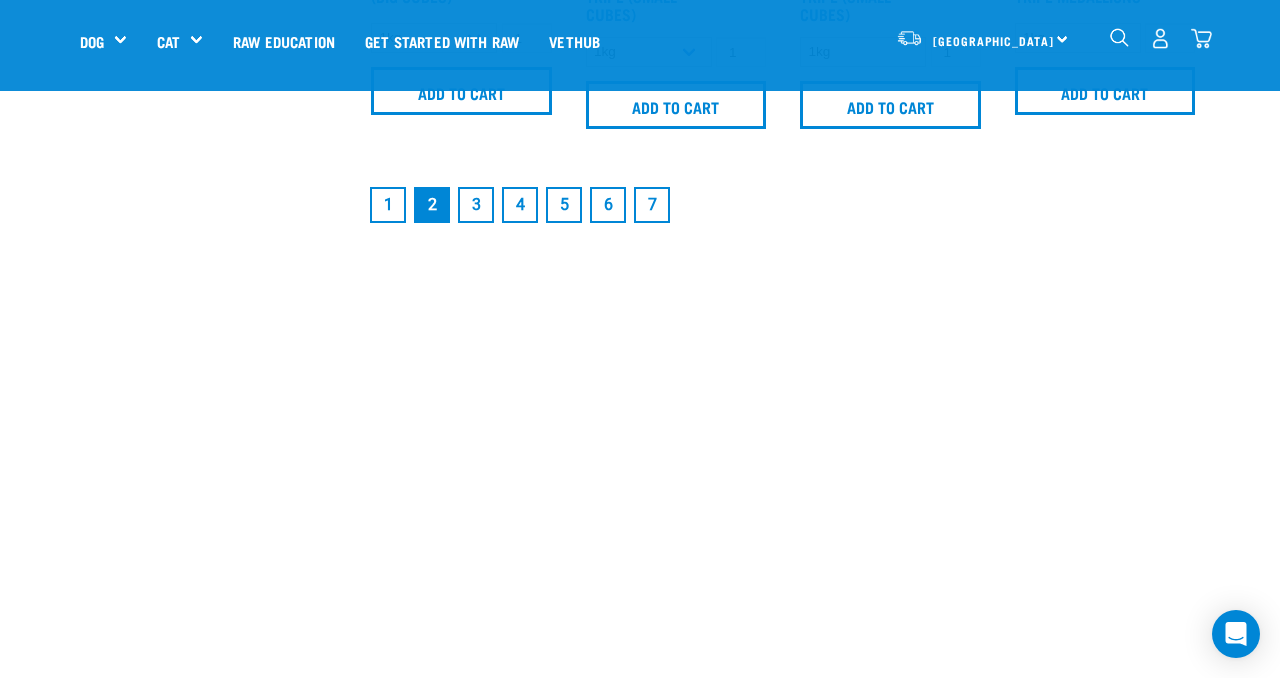 click on "3" at bounding box center (476, 205) 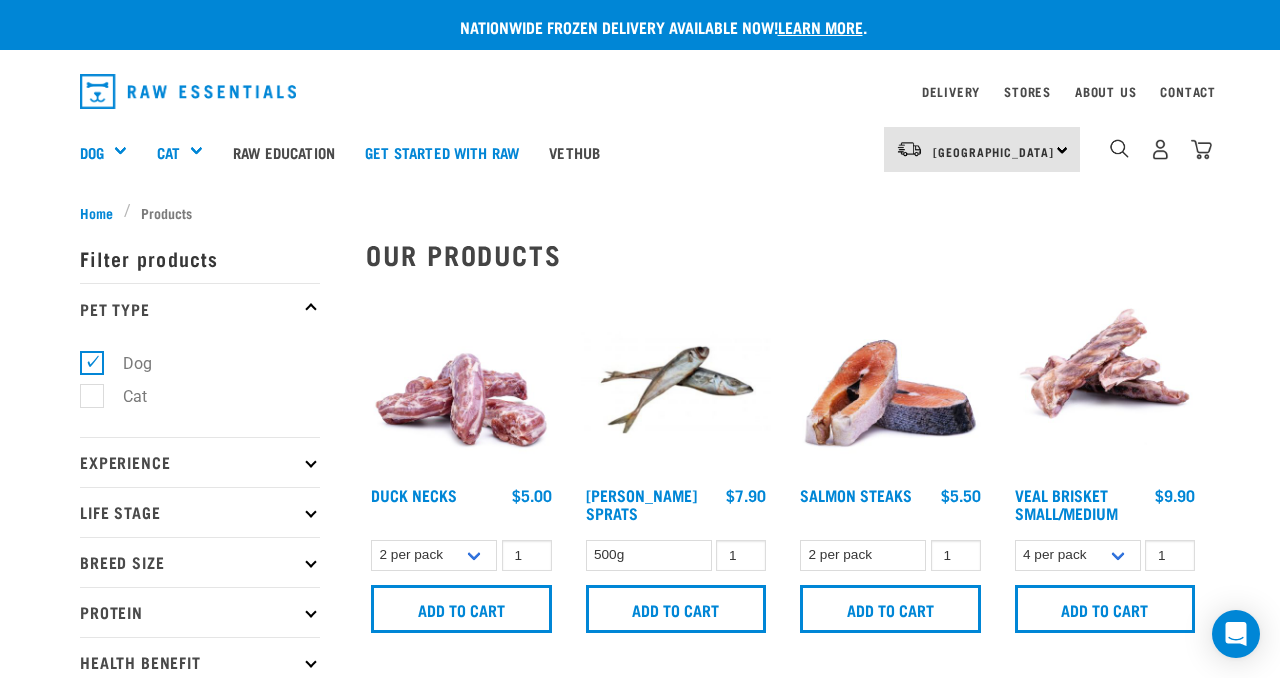 scroll, scrollTop: 0, scrollLeft: 0, axis: both 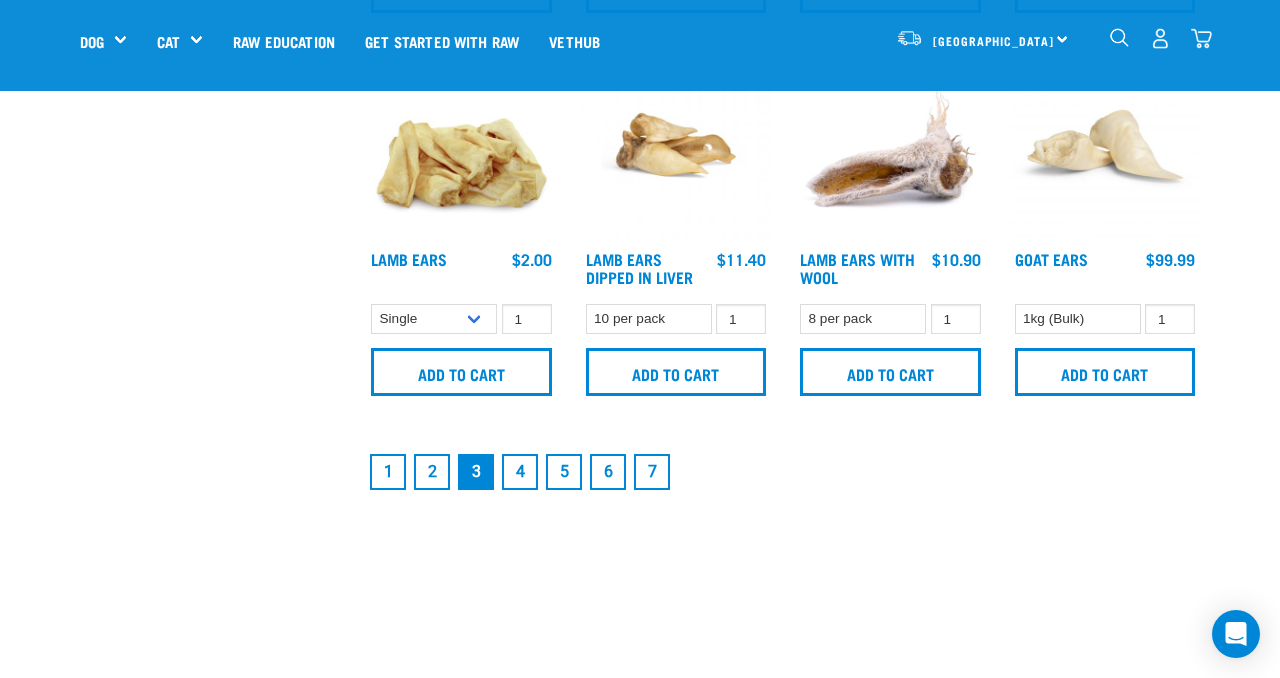 click on "4" at bounding box center (520, 472) 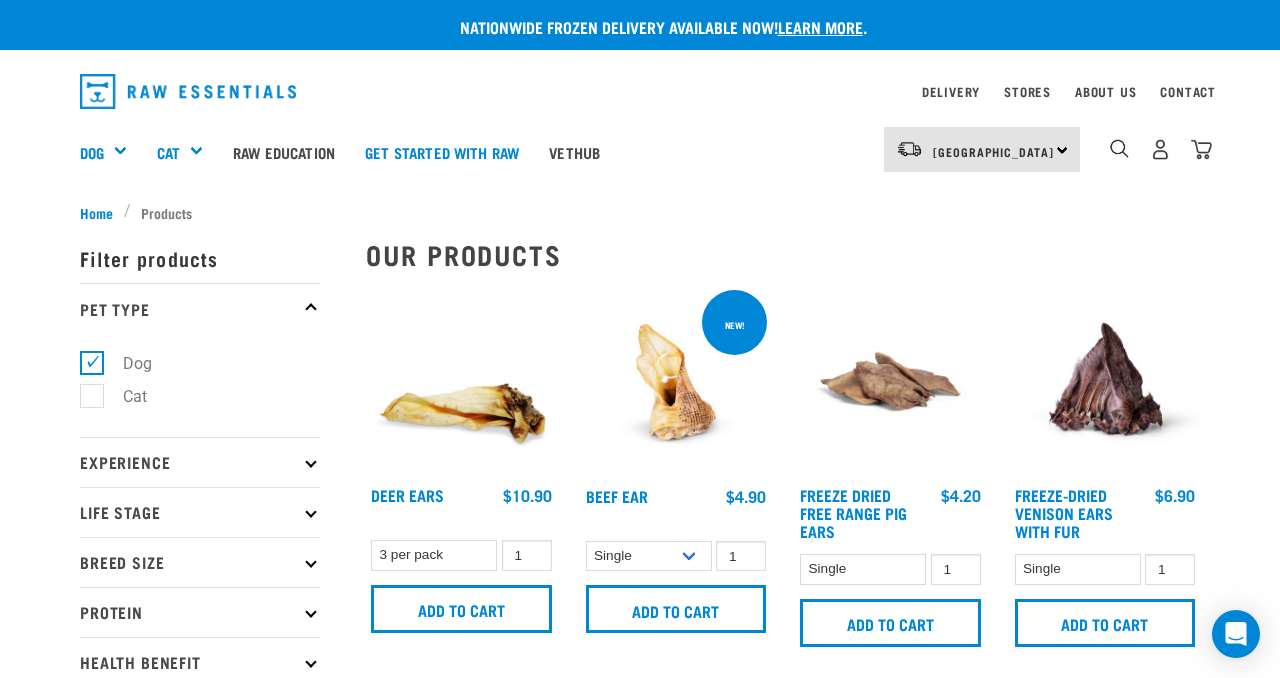 scroll, scrollTop: 0, scrollLeft: 0, axis: both 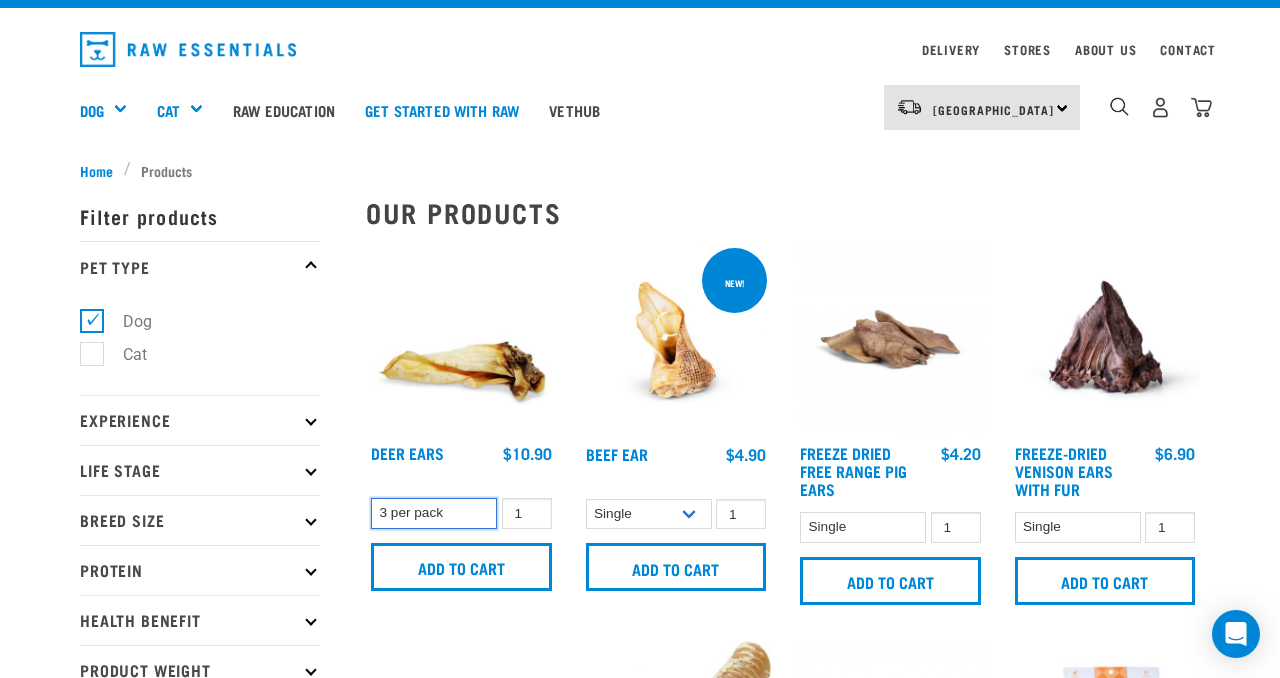 click on "3 per pack" at bounding box center [434, 513] 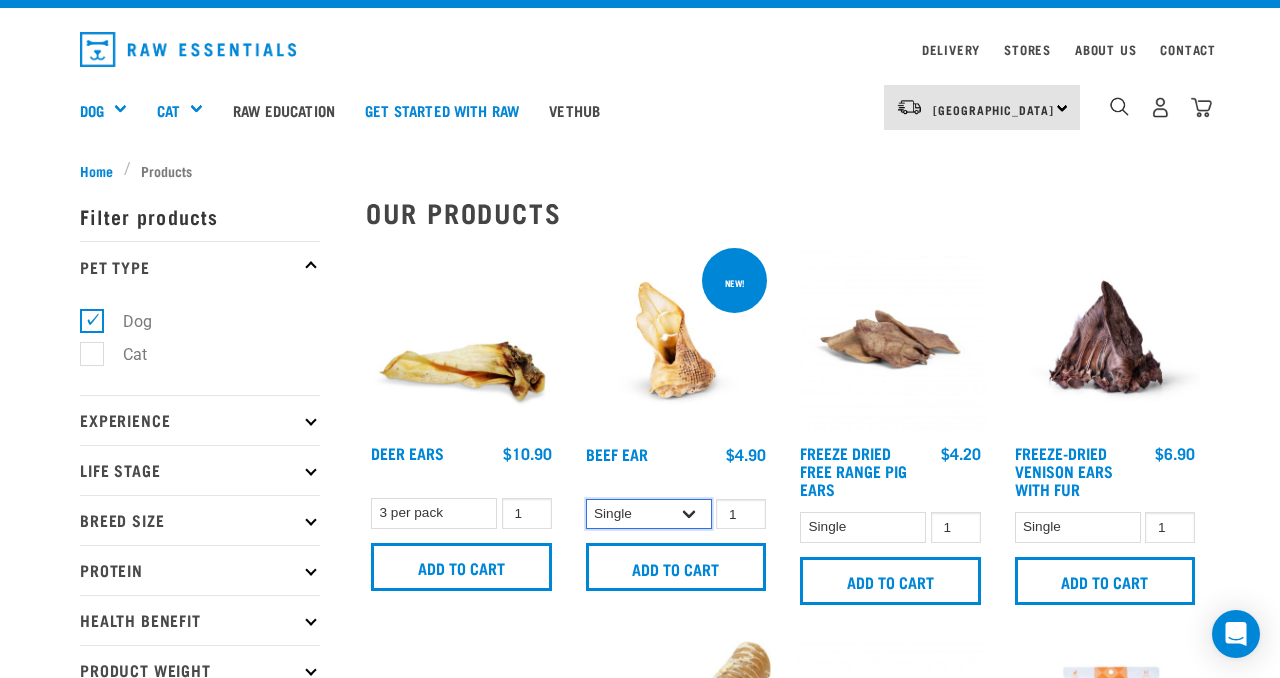 click on "Single
10 per pack" at bounding box center [649, 514] 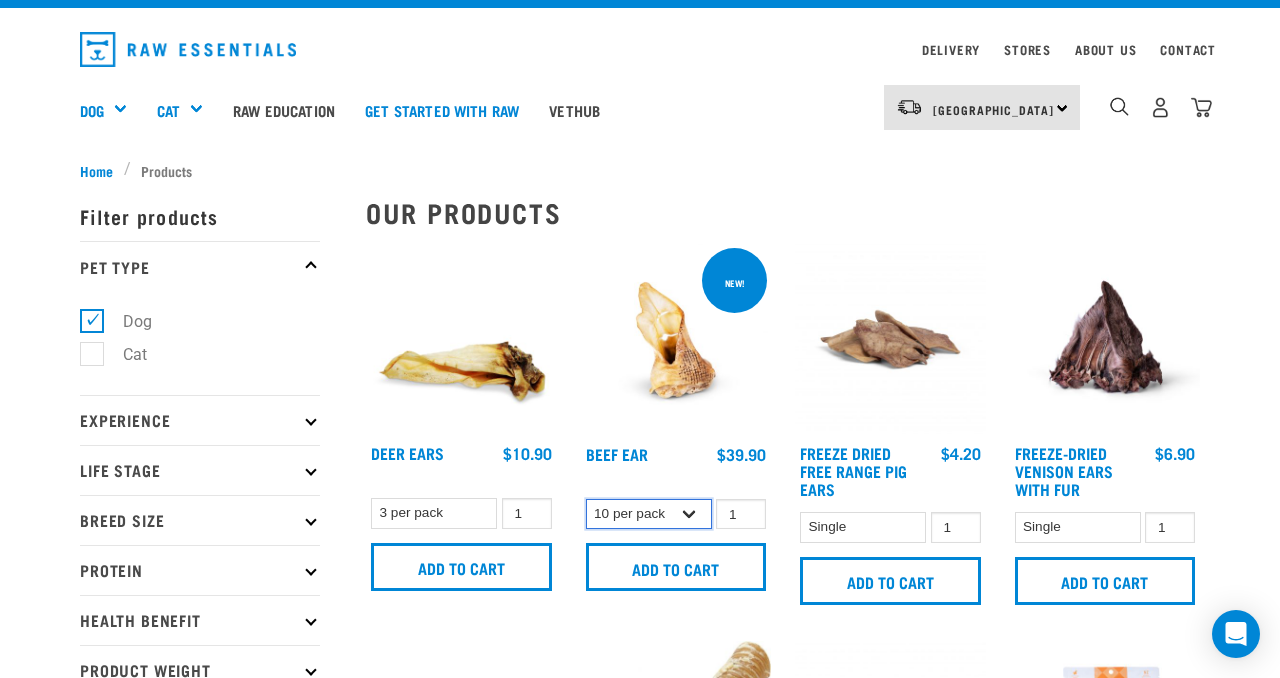 click on "Single
10 per pack" at bounding box center (649, 514) 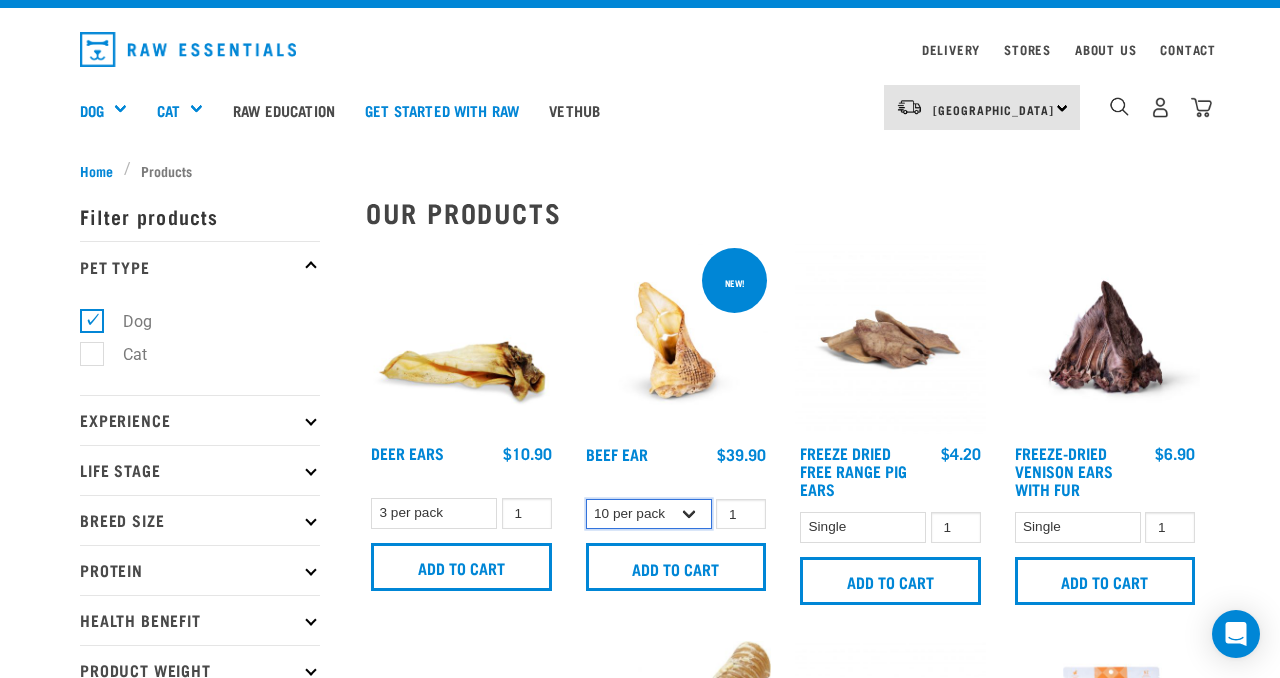 select on "348046" 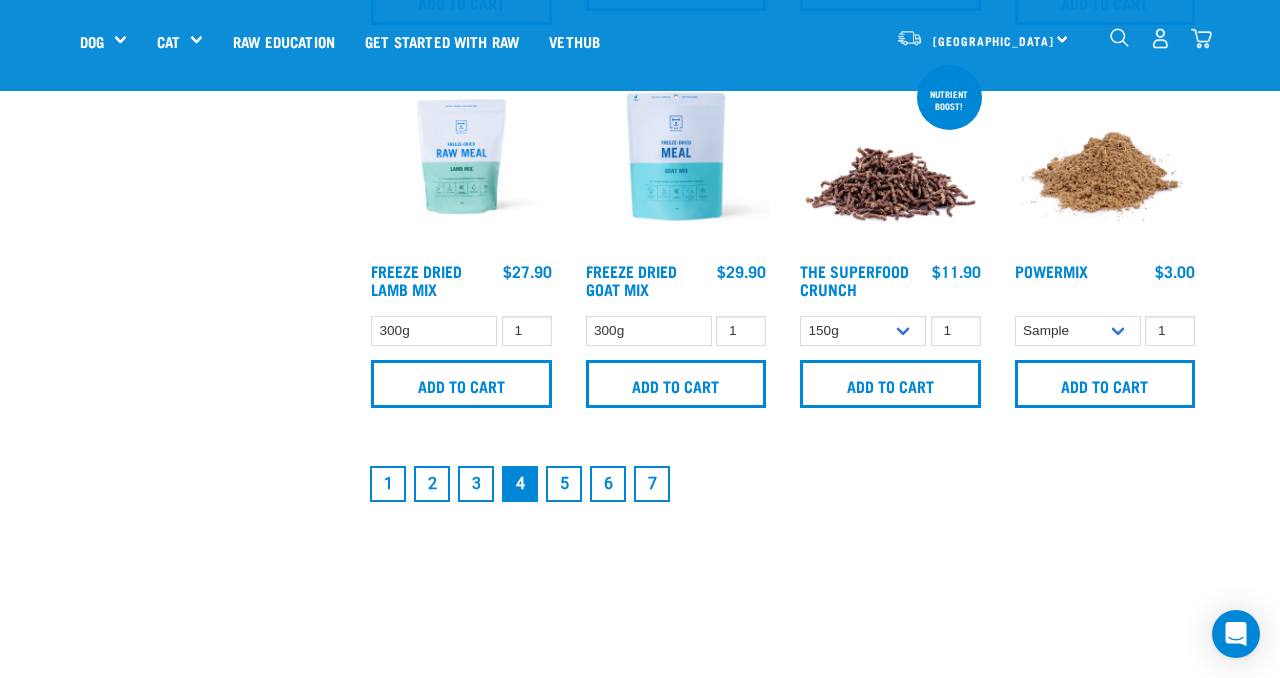 scroll, scrollTop: 2845, scrollLeft: 0, axis: vertical 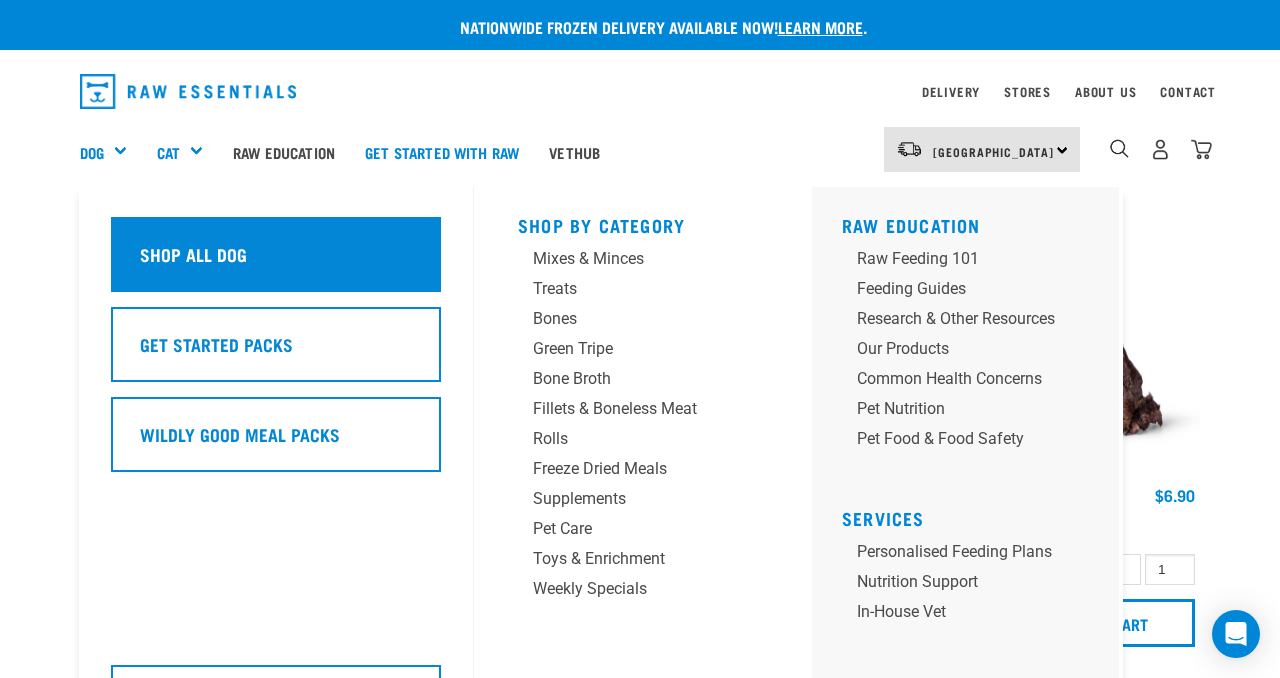click on "Shop all dog" at bounding box center [193, 254] 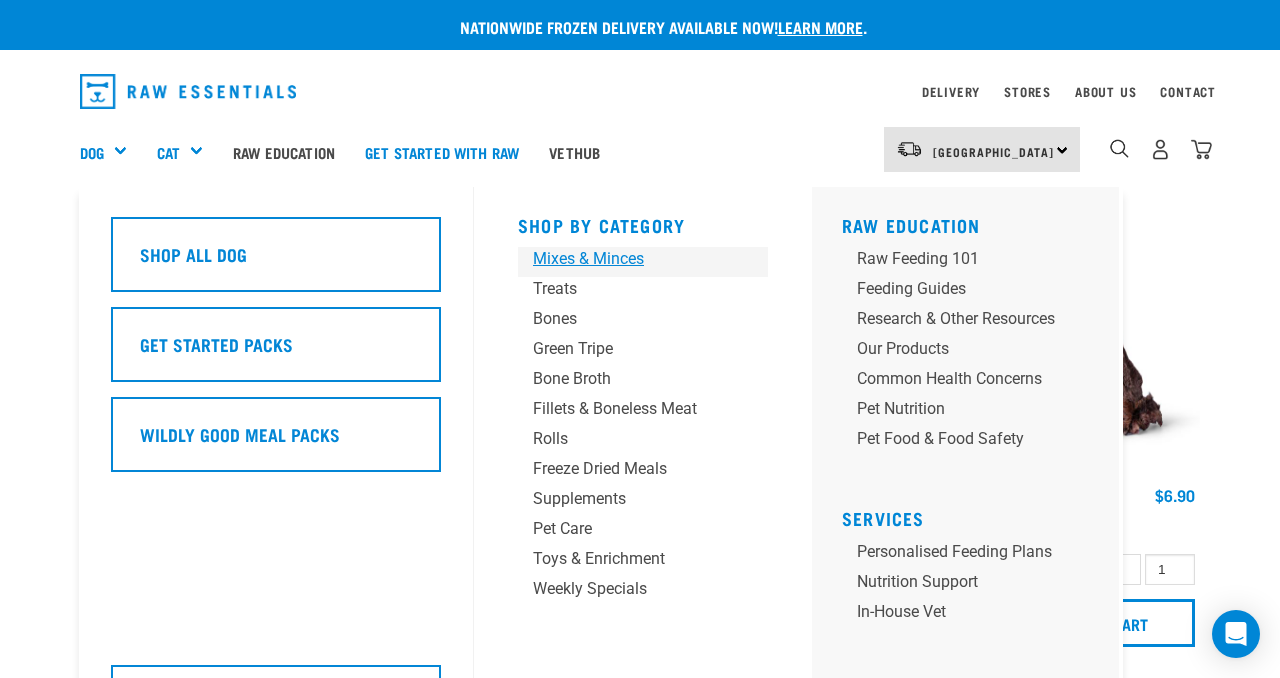 click on "Mixes & Minces" at bounding box center [626, 259] 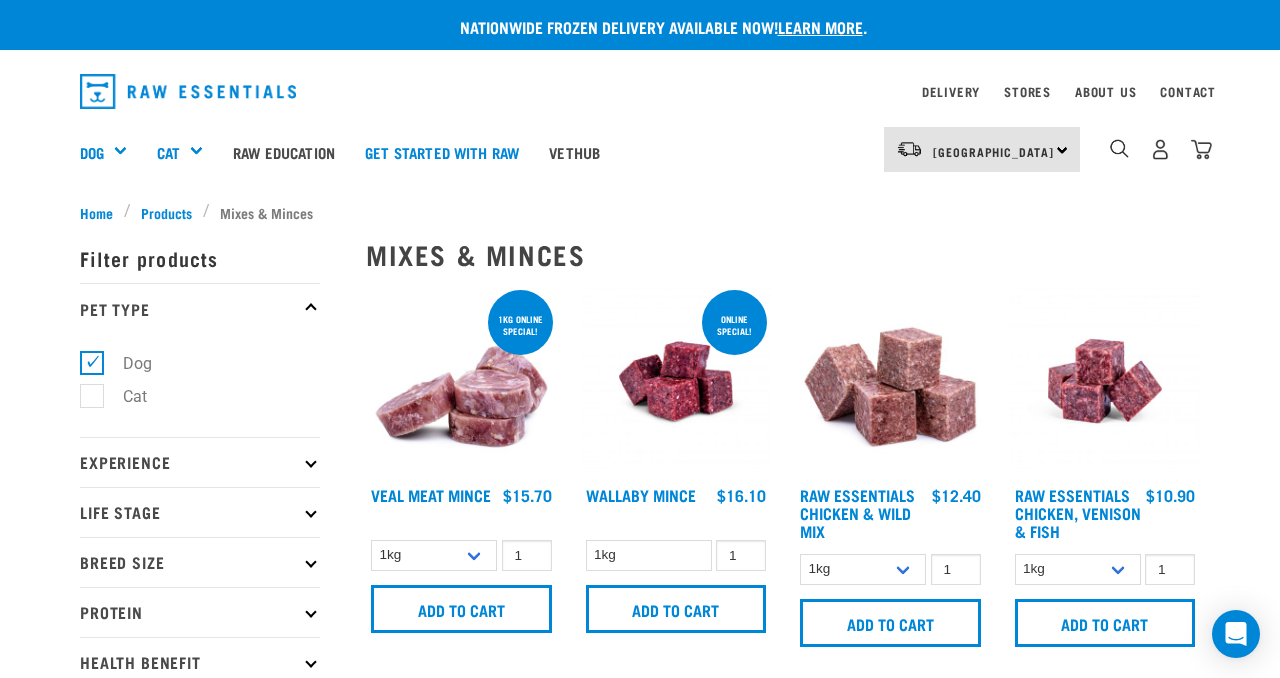 scroll, scrollTop: 0, scrollLeft: 0, axis: both 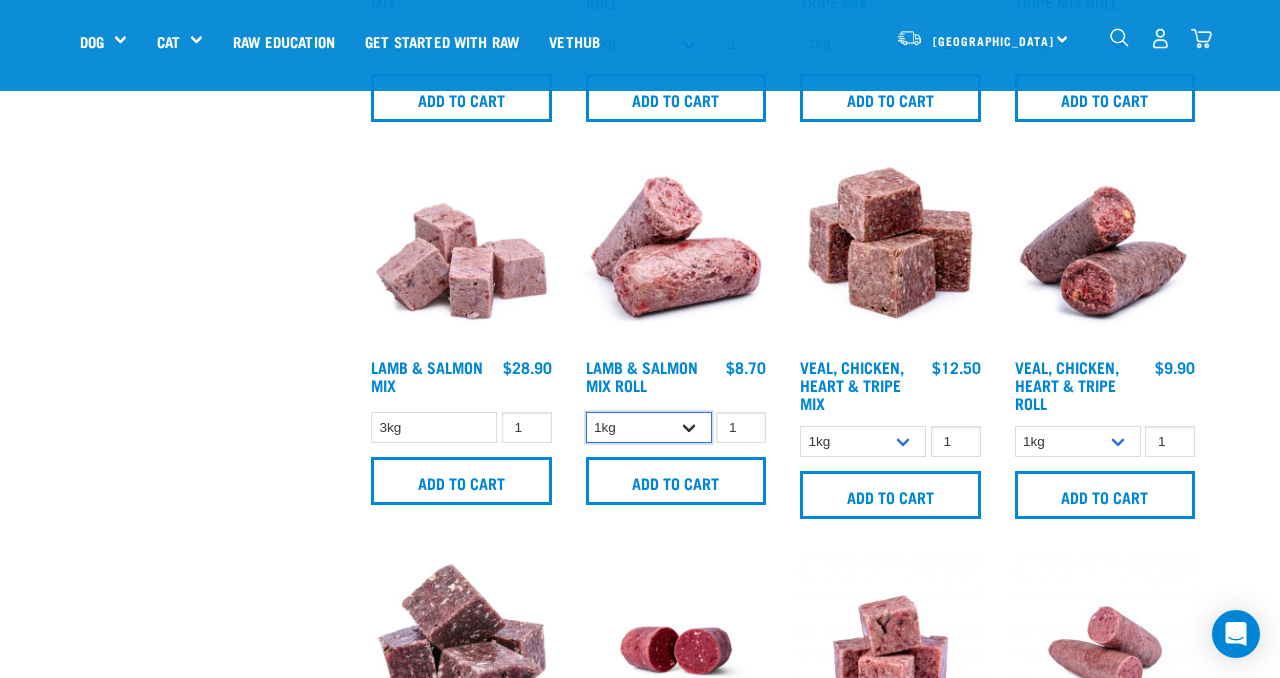 click on "1kg
Bulk (10kg)" at bounding box center (649, 427) 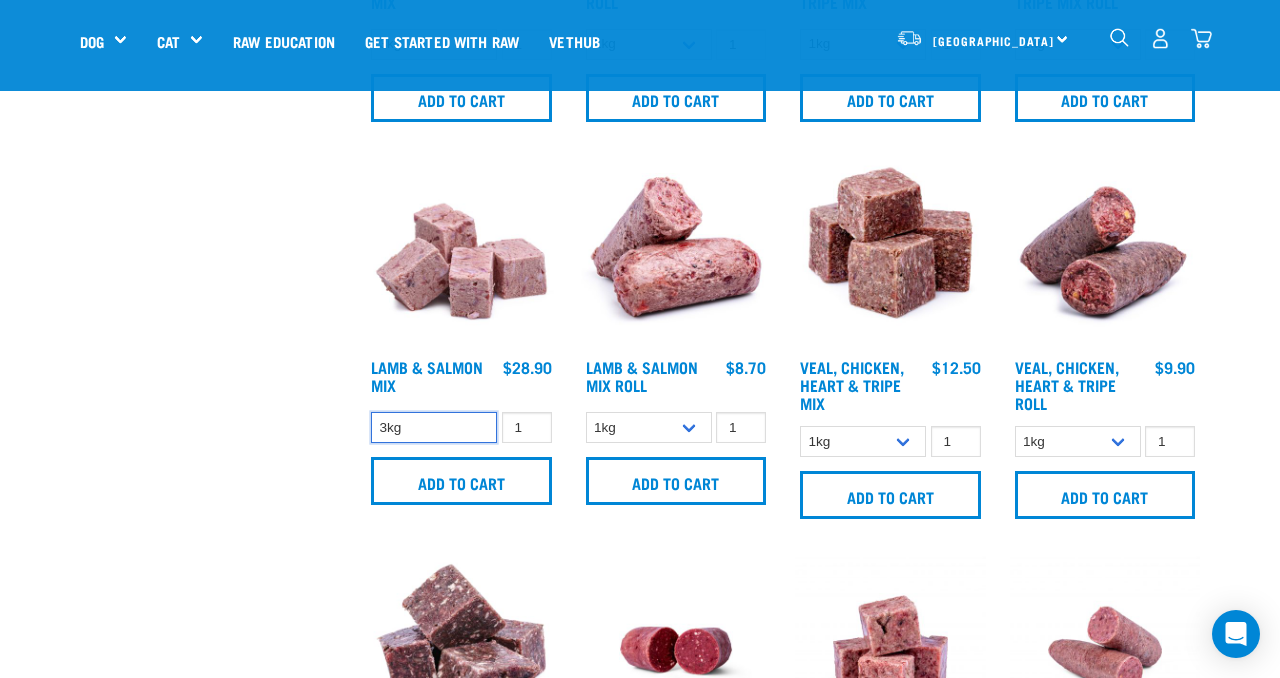 click on "3kg" at bounding box center (434, 427) 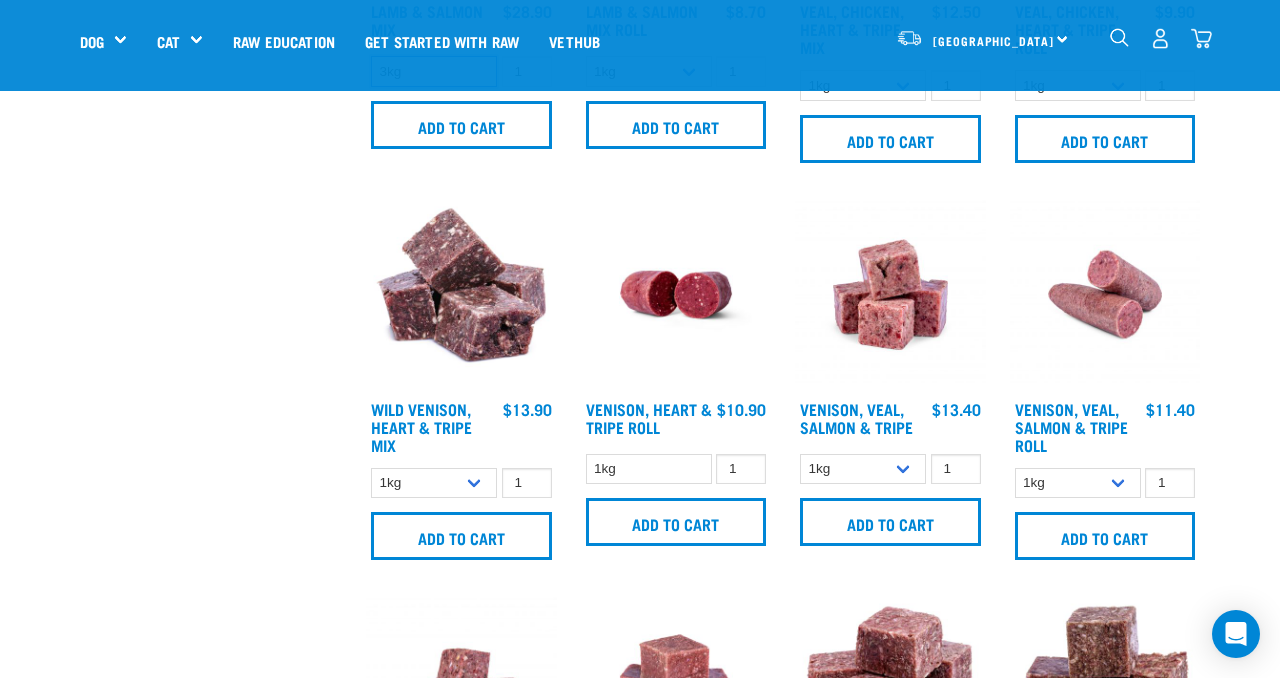 scroll, scrollTop: 1898, scrollLeft: 0, axis: vertical 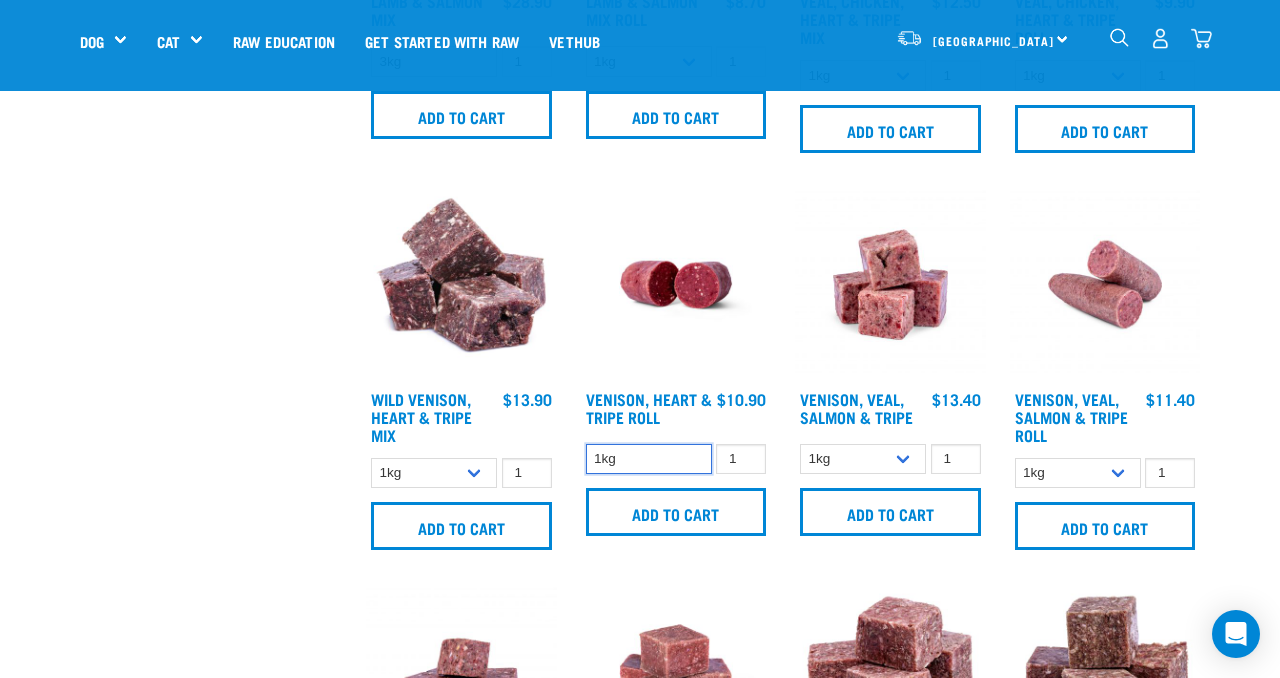 click on "1kg" at bounding box center (649, 459) 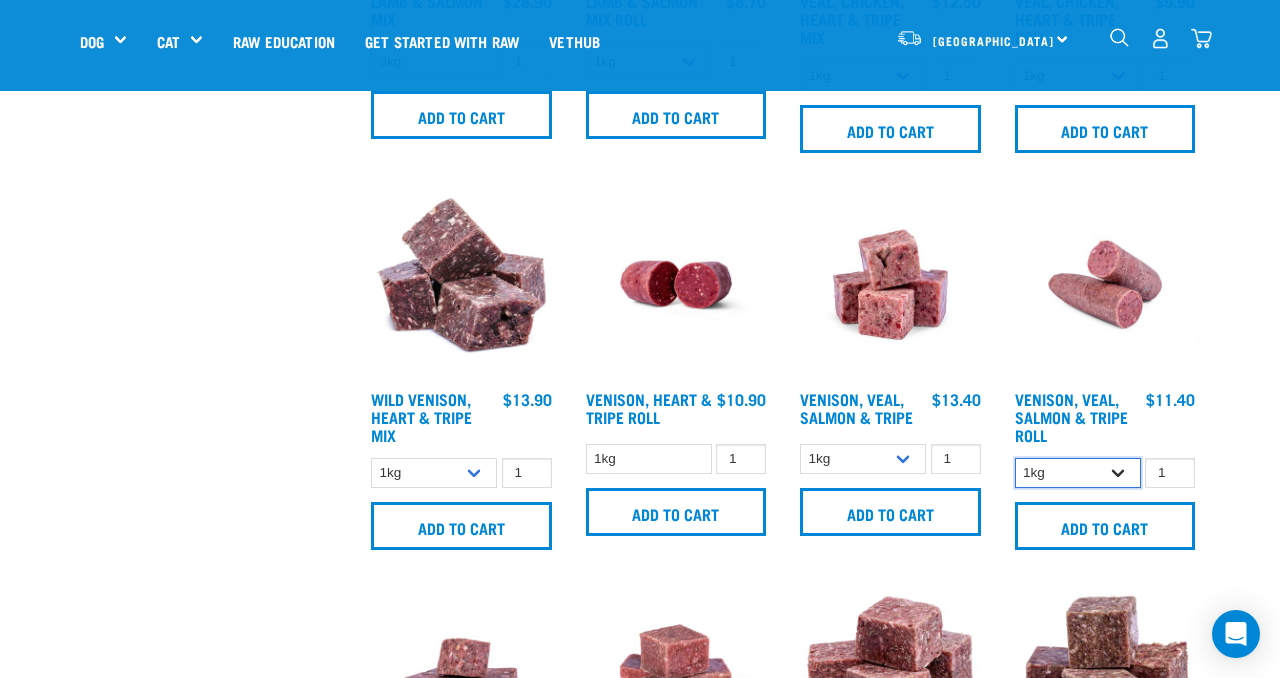 click on "1kg
Bulk (10kg)" at bounding box center [1078, 473] 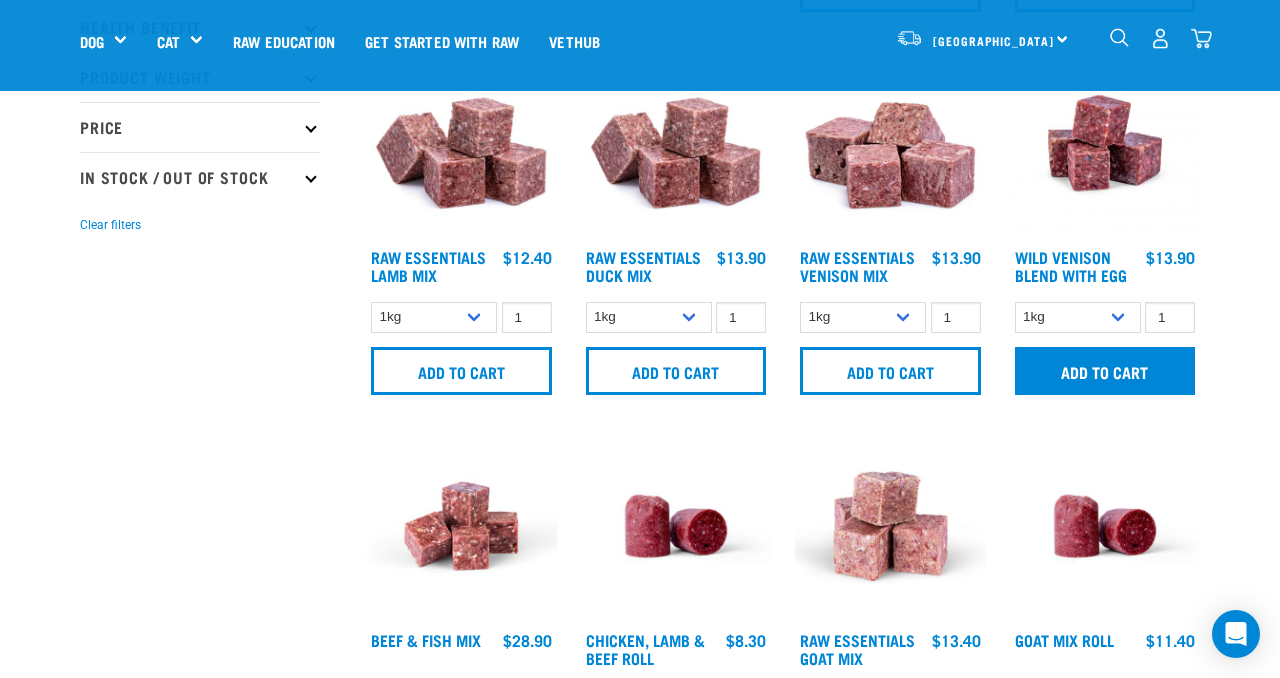scroll, scrollTop: 485, scrollLeft: 0, axis: vertical 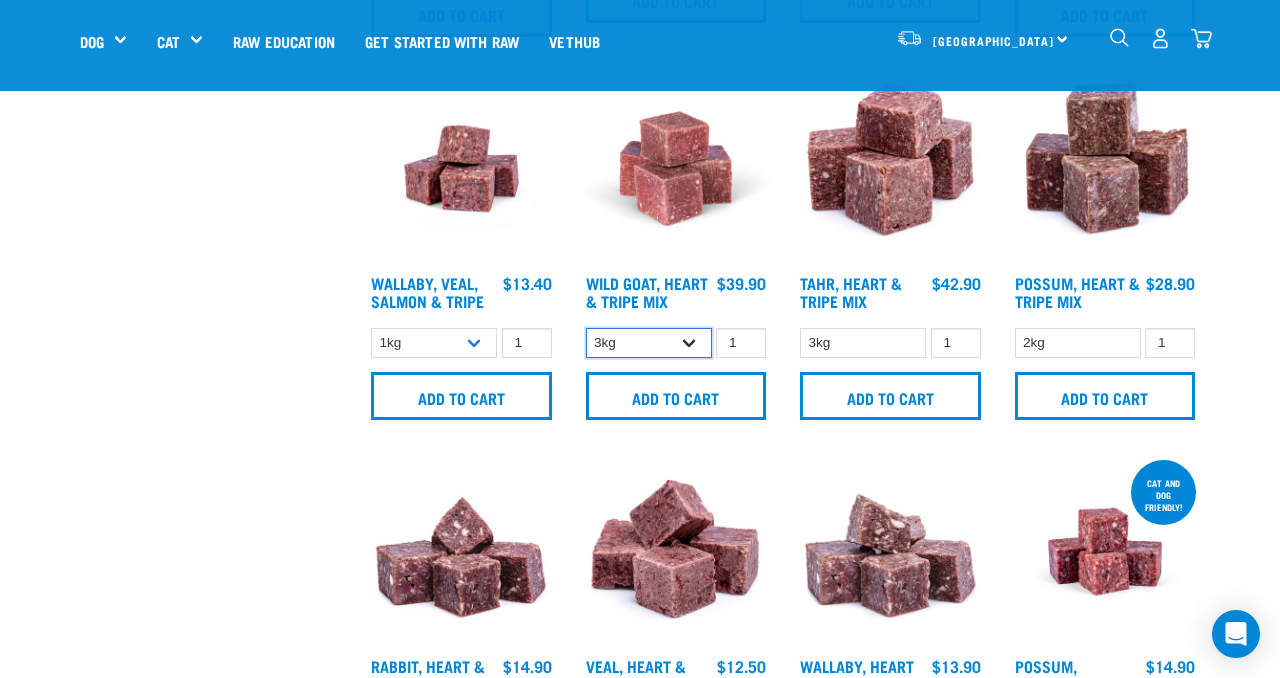 click on "3kg
1kg" at bounding box center (649, 343) 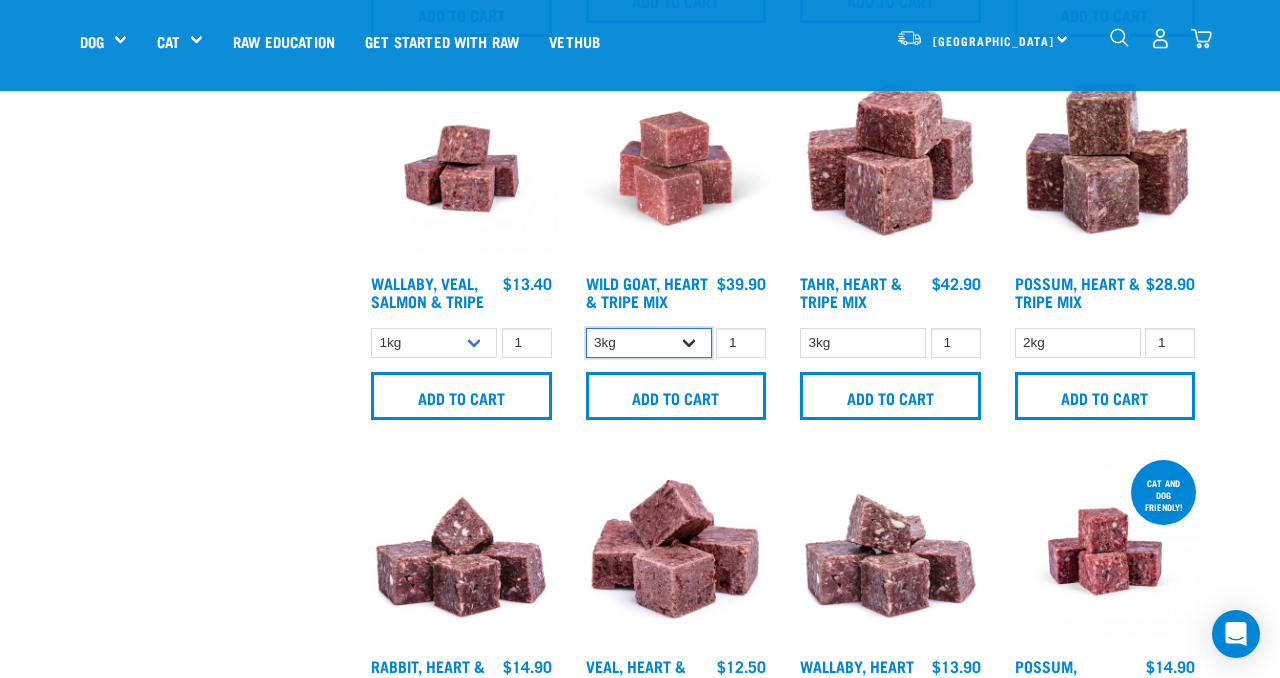select on "336058" 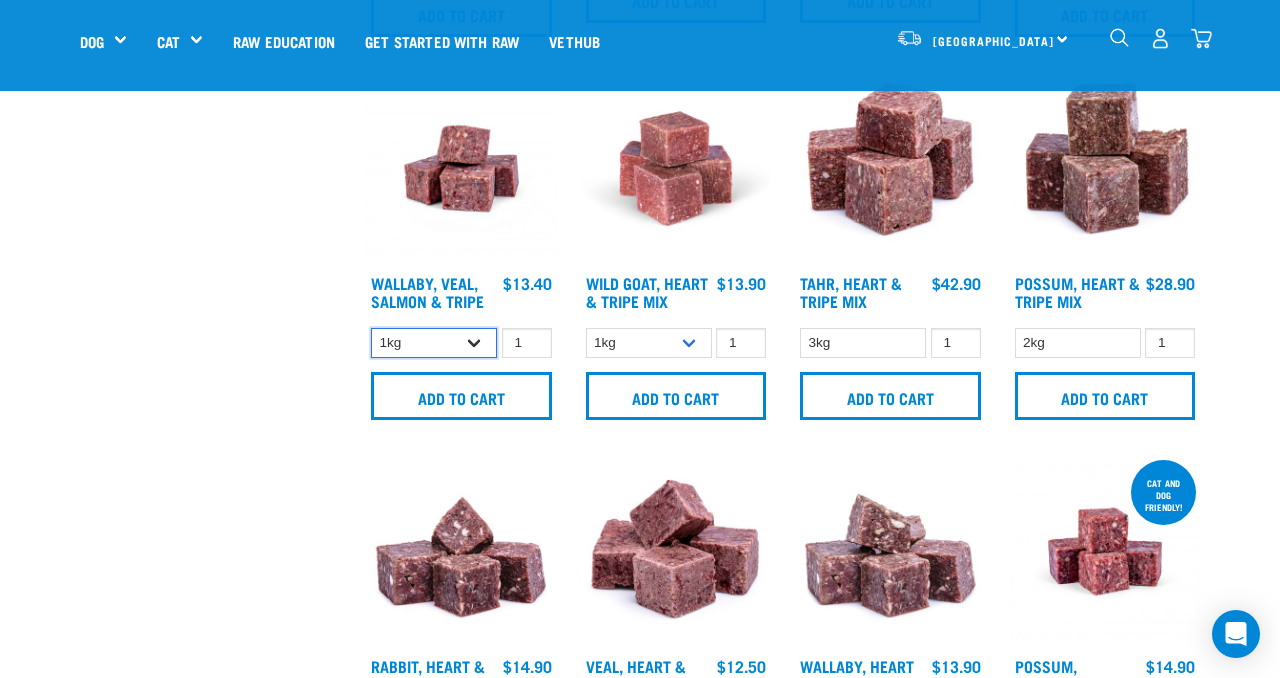 click on "1kg
3kg
Bulk (18kg)" at bounding box center [434, 343] 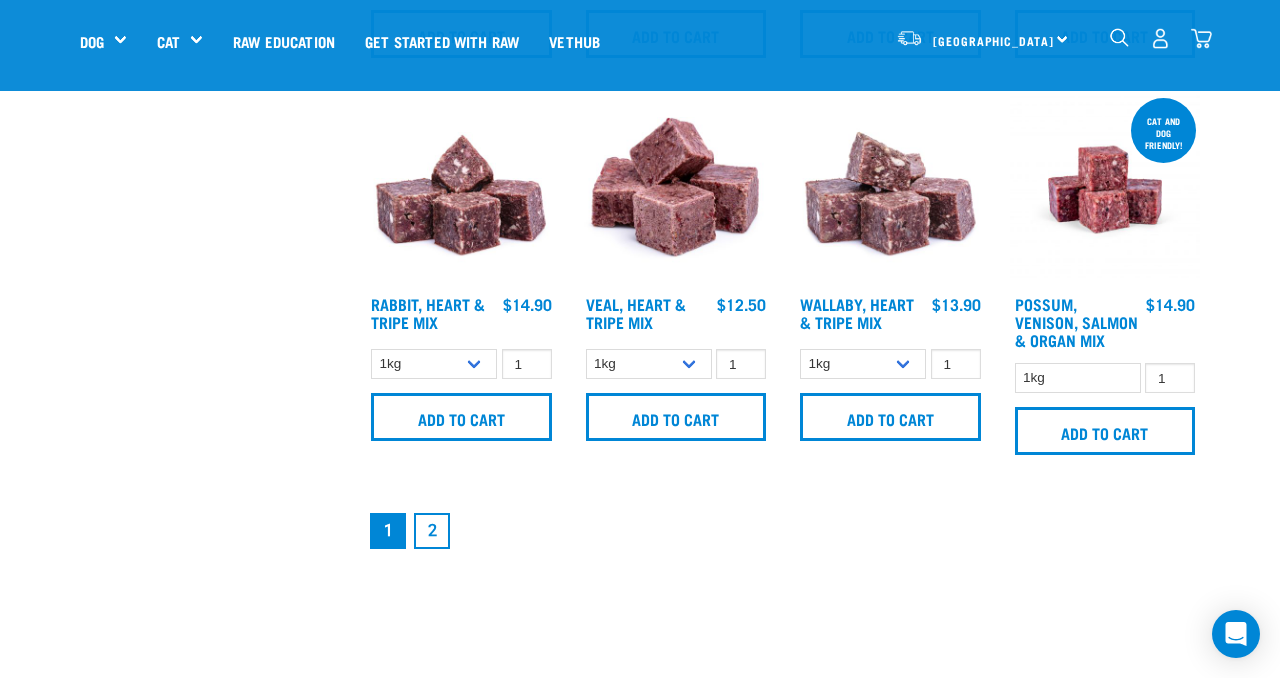 scroll, scrollTop: 2780, scrollLeft: 0, axis: vertical 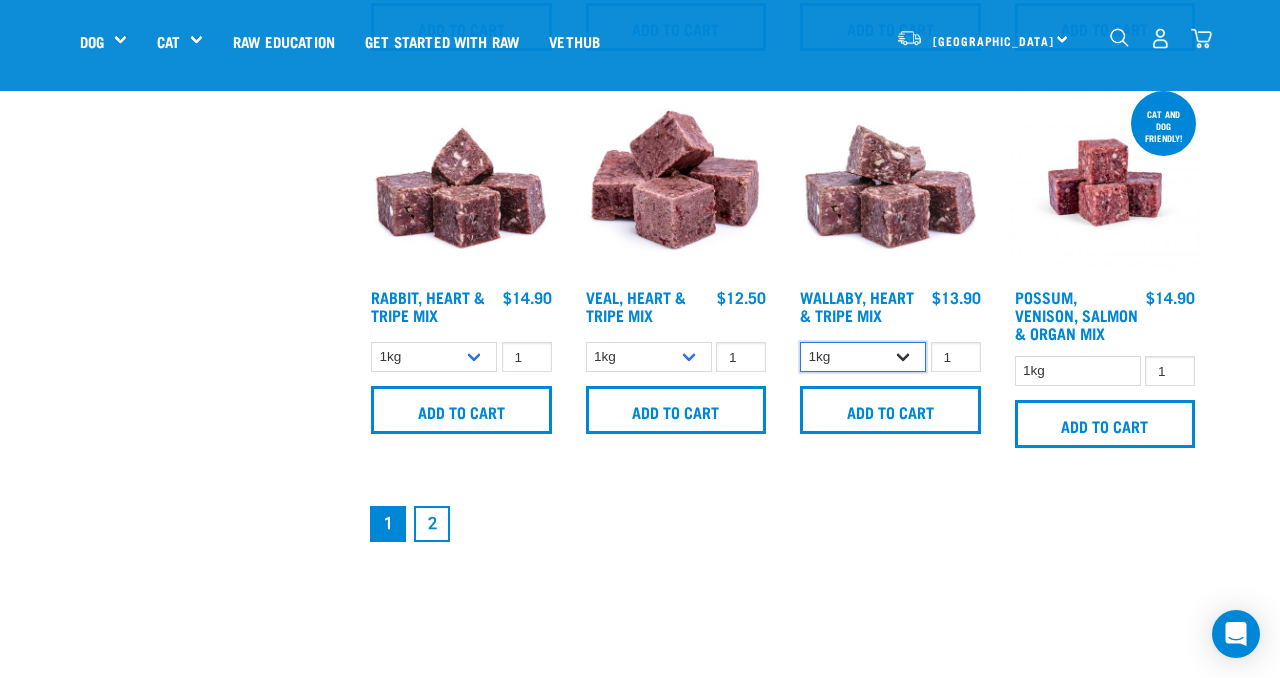 click on "1kg
3kg" at bounding box center [863, 357] 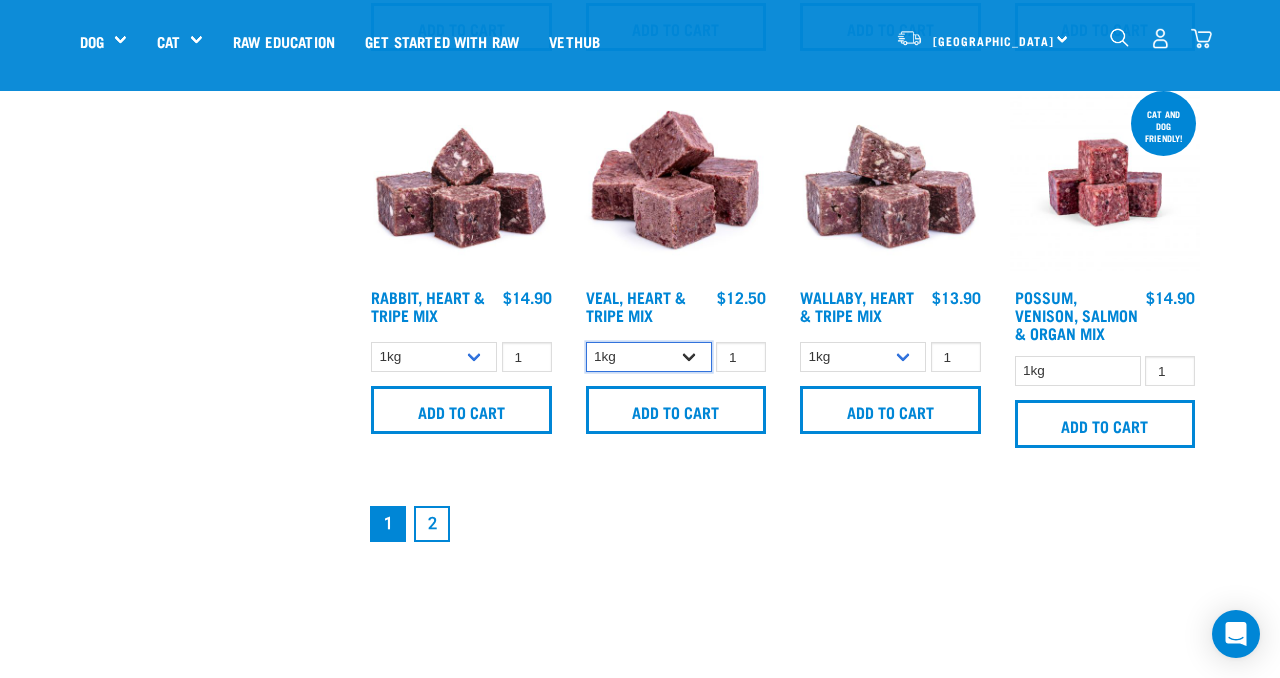 click on "1kg
3kg" at bounding box center (649, 357) 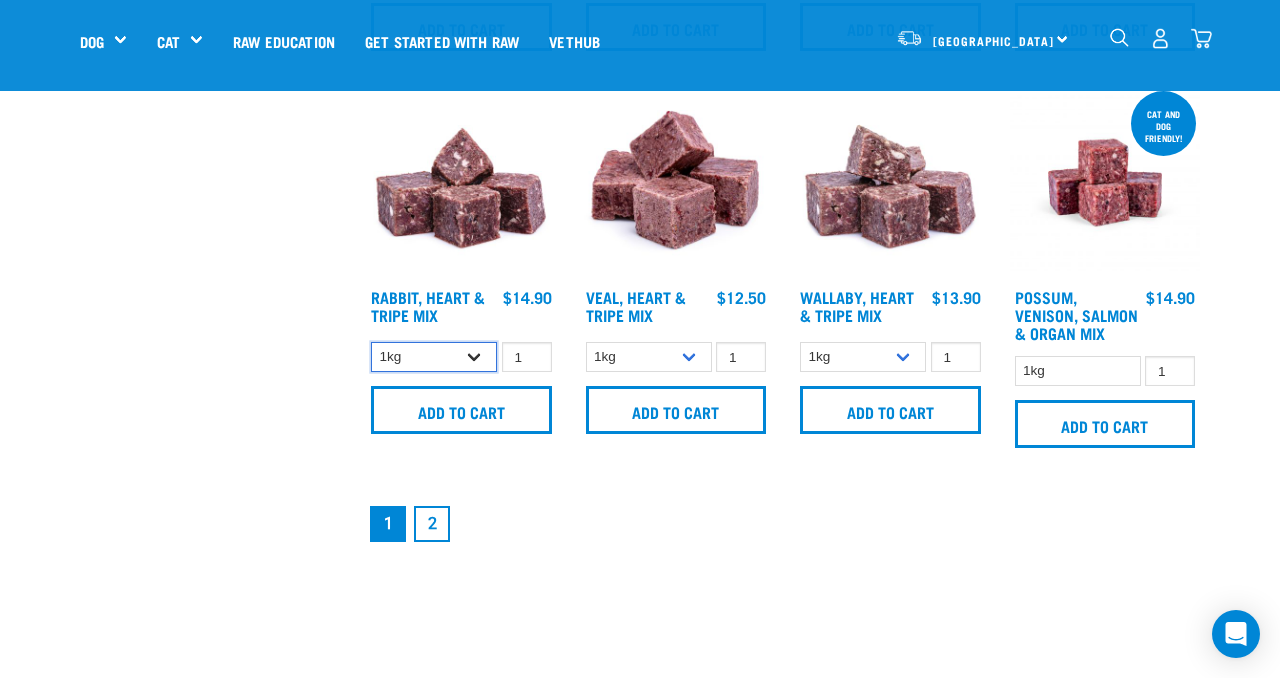 click on "1kg
3kg" at bounding box center [434, 357] 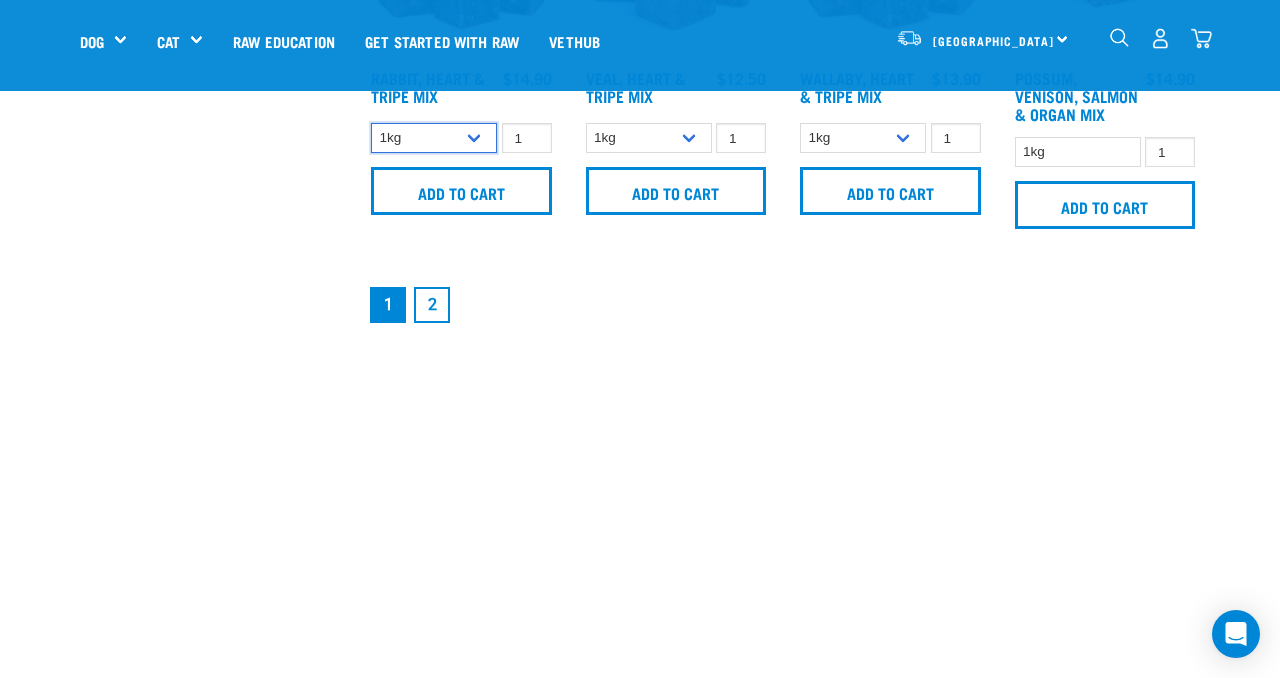 scroll, scrollTop: 3008, scrollLeft: 0, axis: vertical 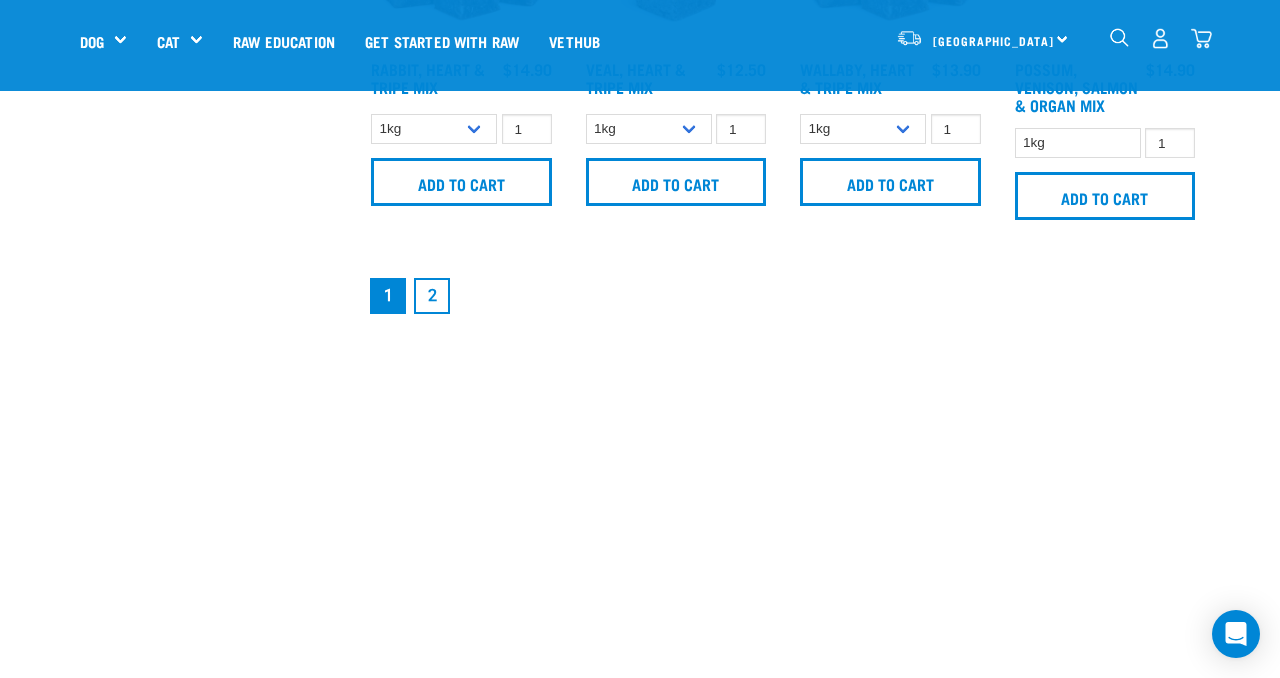 click on "2" at bounding box center (432, 296) 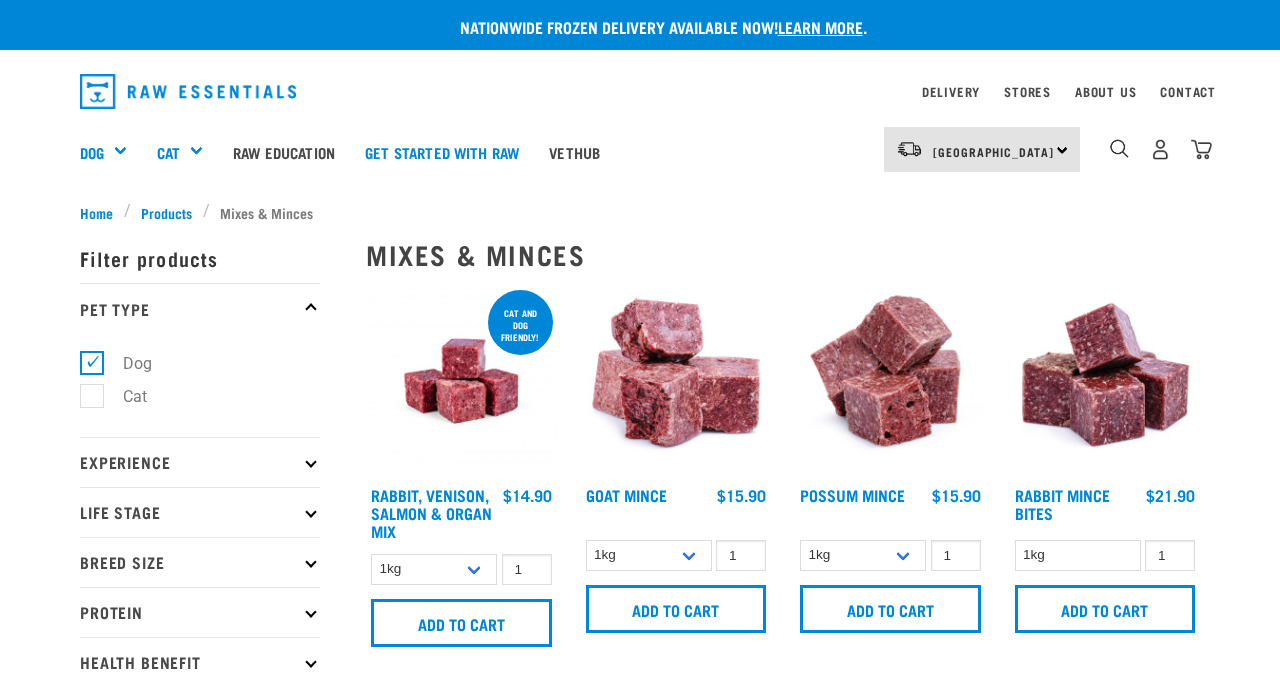 scroll, scrollTop: 0, scrollLeft: 0, axis: both 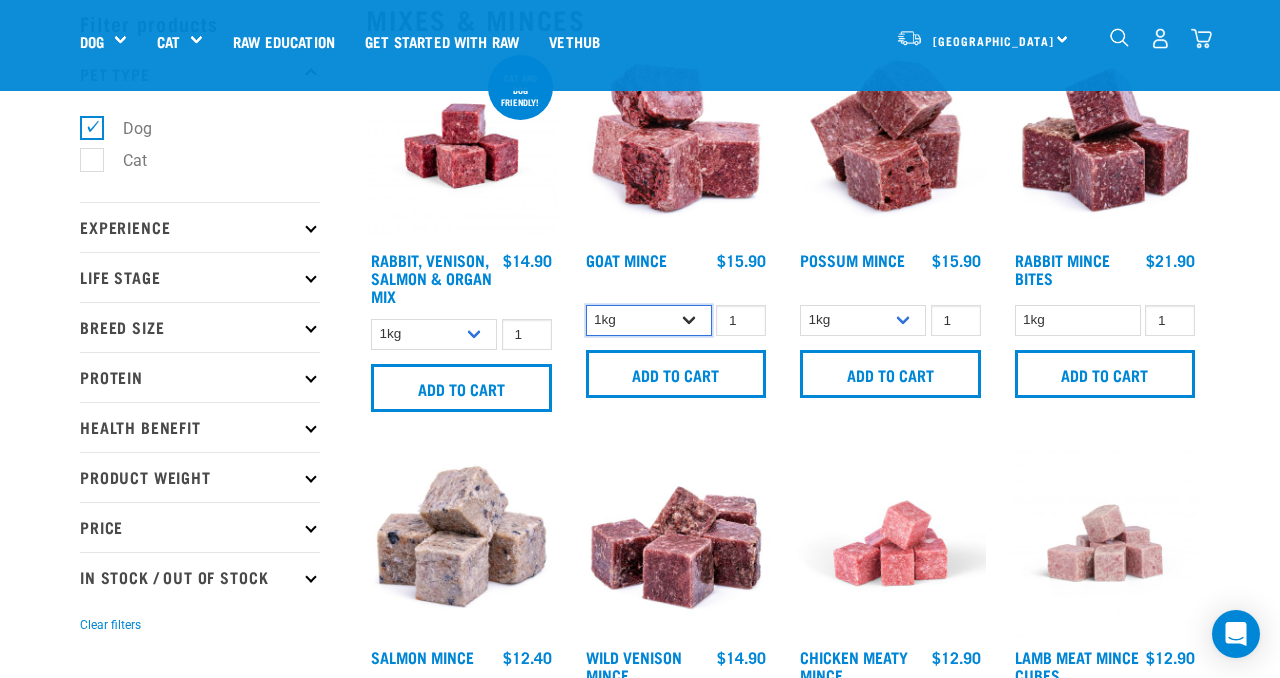 click on "1kg
3kg" at bounding box center (649, 320) 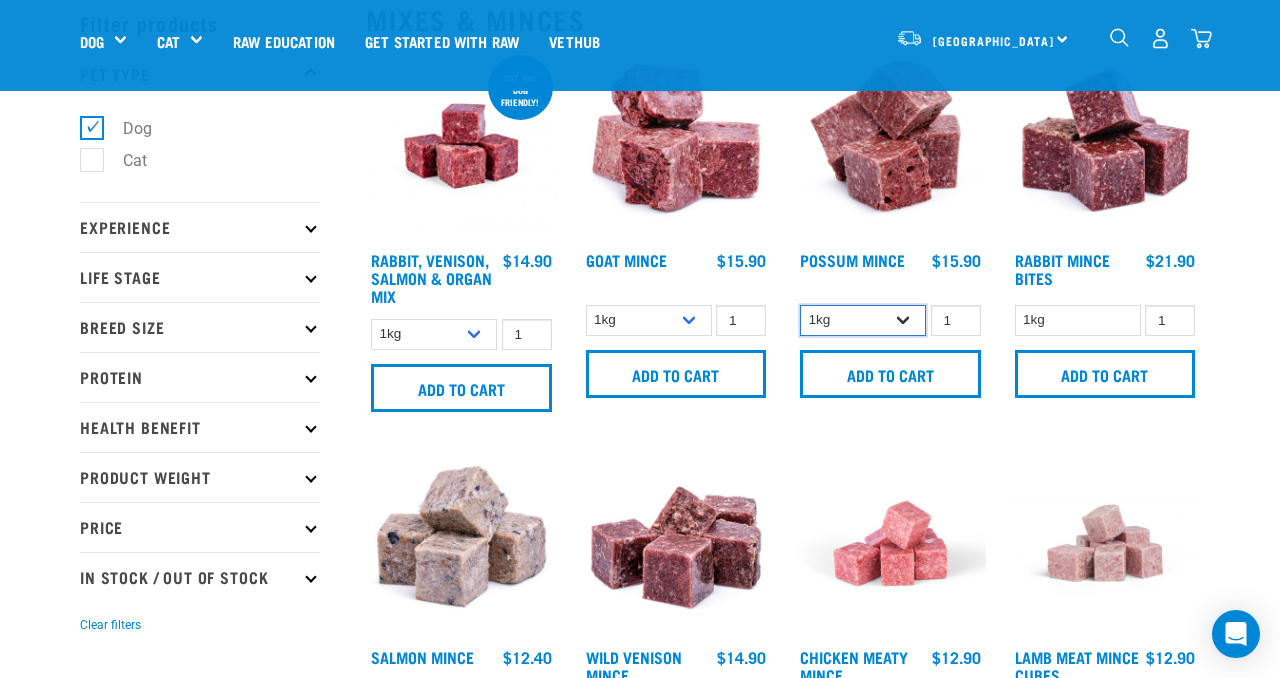 click on "1kg
3kg" at bounding box center (863, 320) 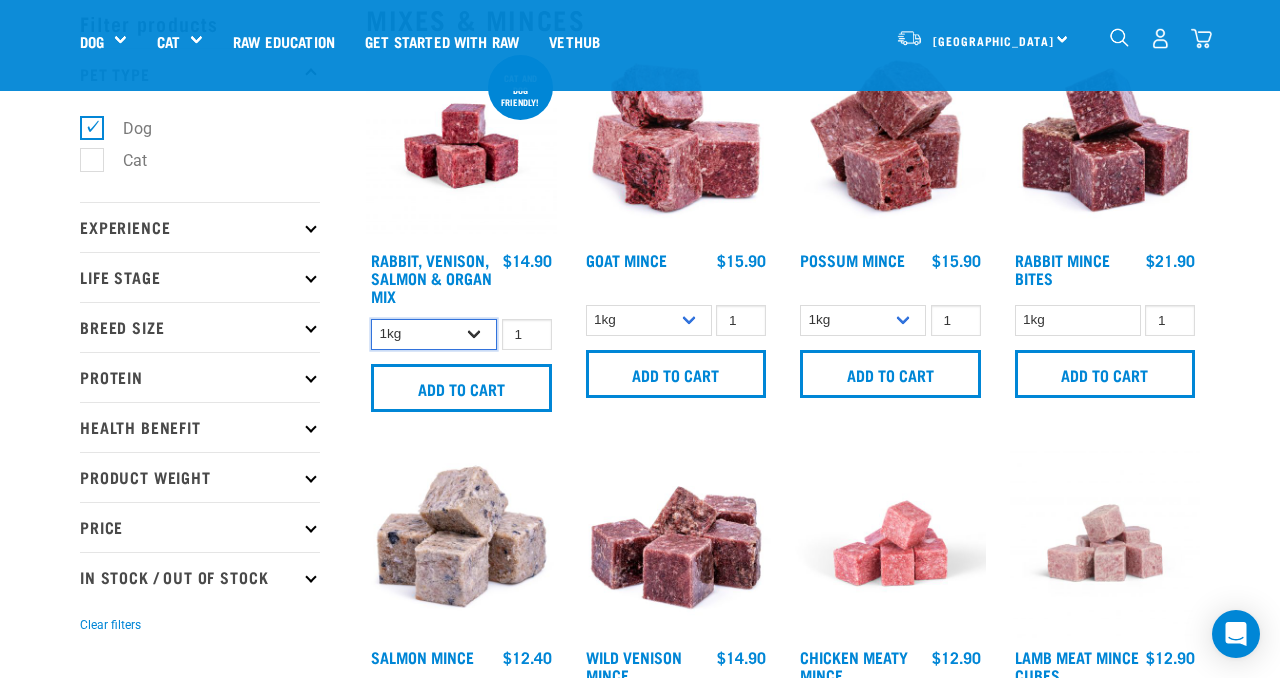 click on "1kg
3kg" at bounding box center (434, 334) 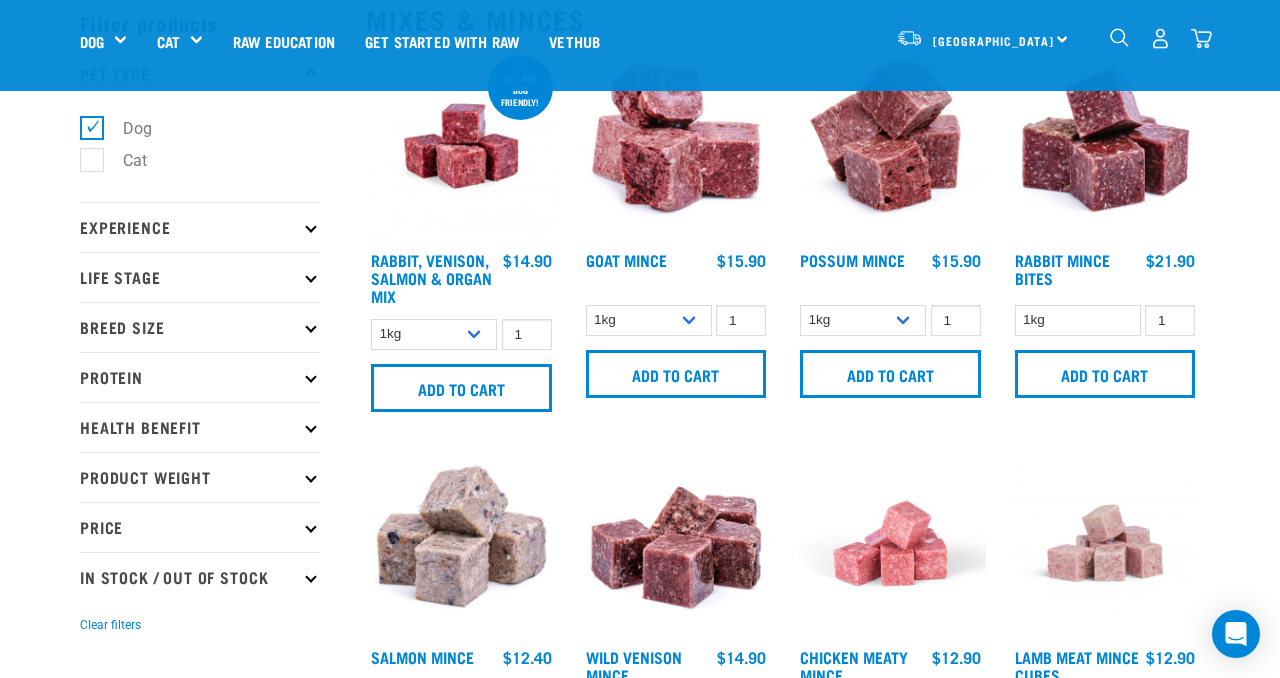 click on "Nationwide frozen delivery available now!  Learn more .
Delivery
Stores
About Us
Contact" at bounding box center (640, 1340) 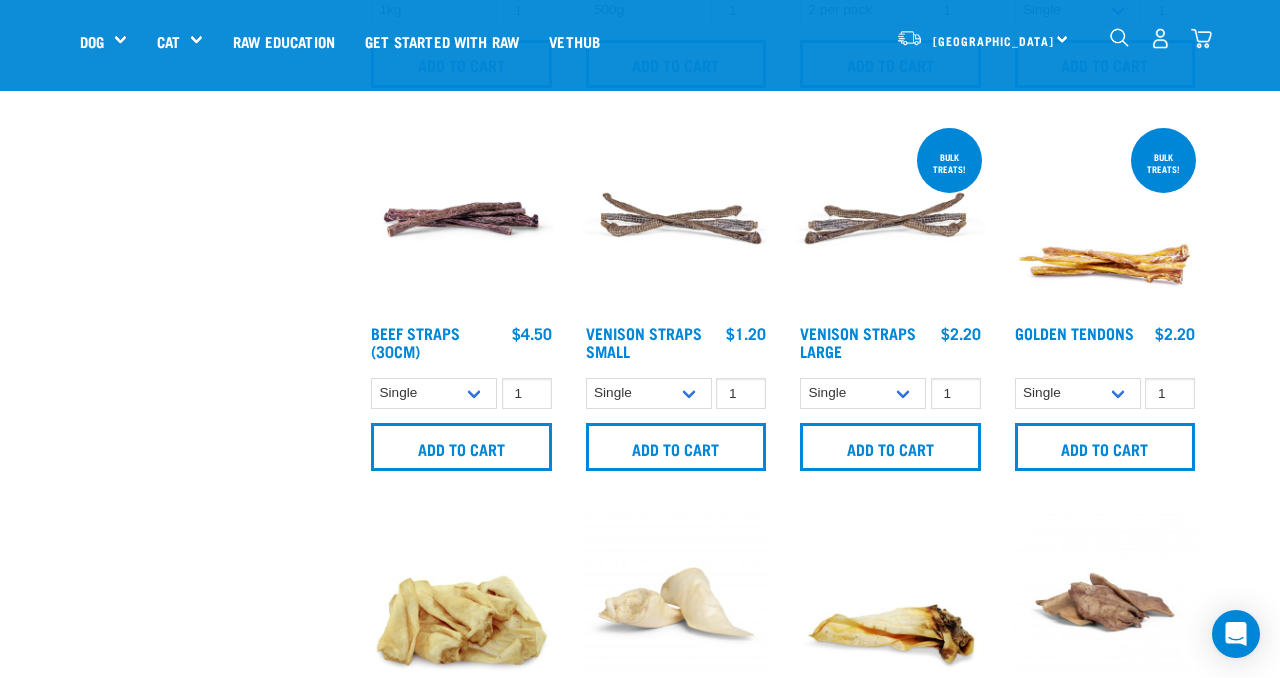 scroll, scrollTop: 1219, scrollLeft: 0, axis: vertical 